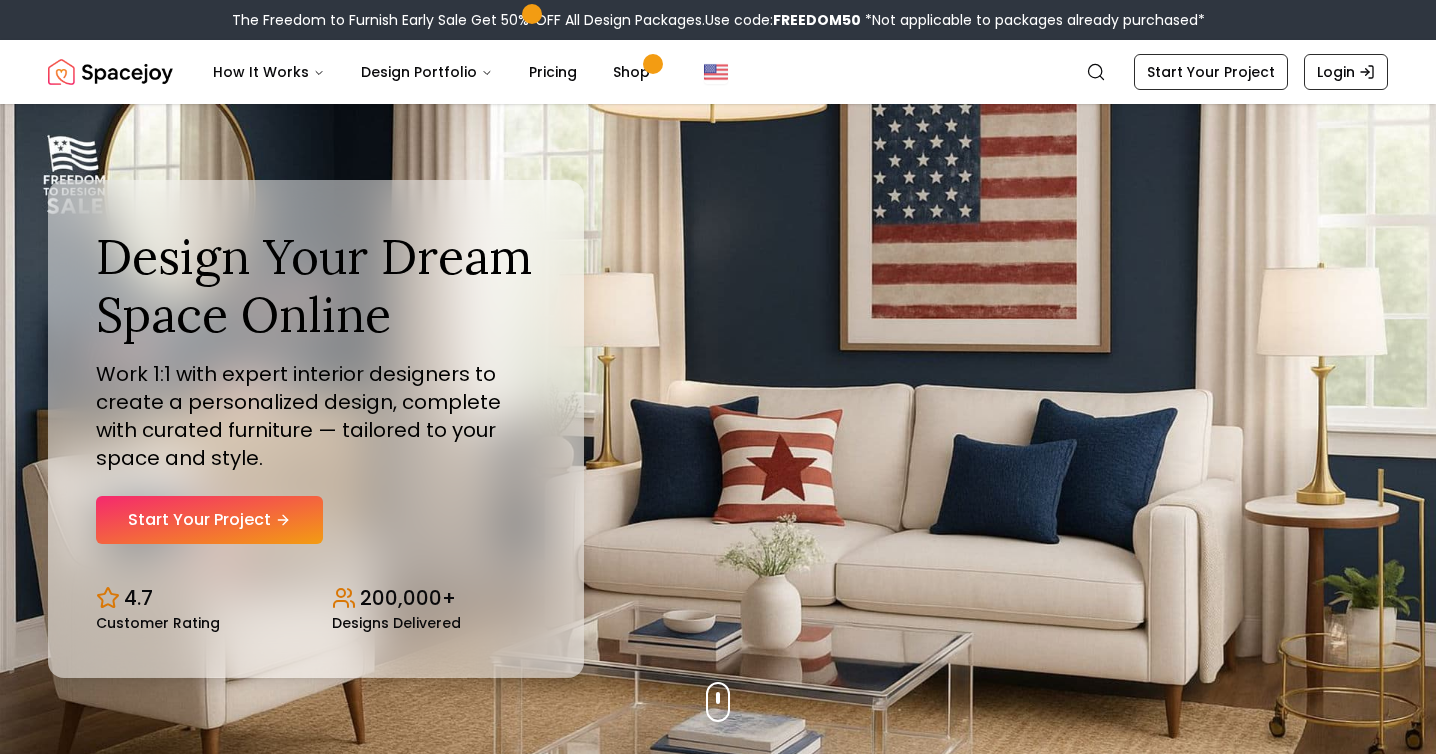 scroll, scrollTop: 0, scrollLeft: 0, axis: both 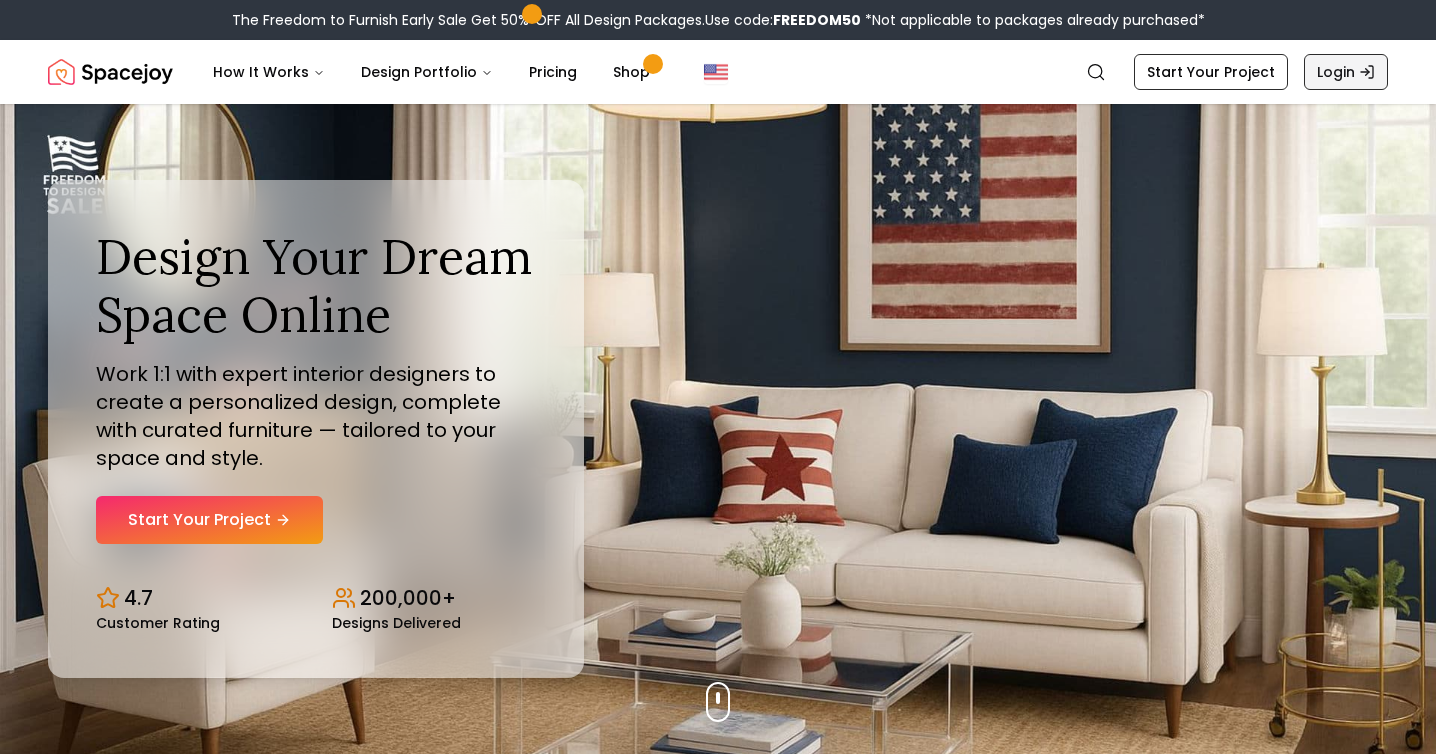 click on "Login" at bounding box center [1346, 72] 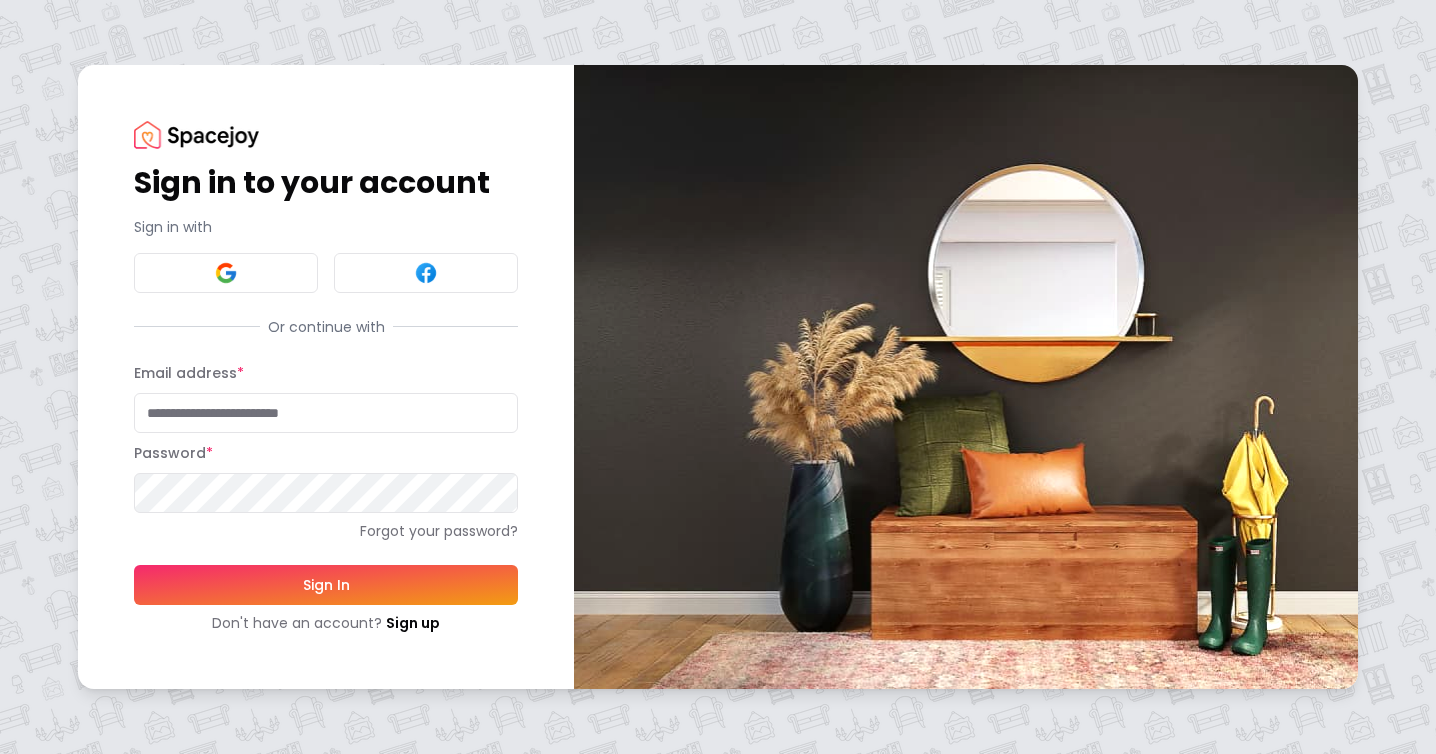 click on "Email address  *" at bounding box center (326, 413) 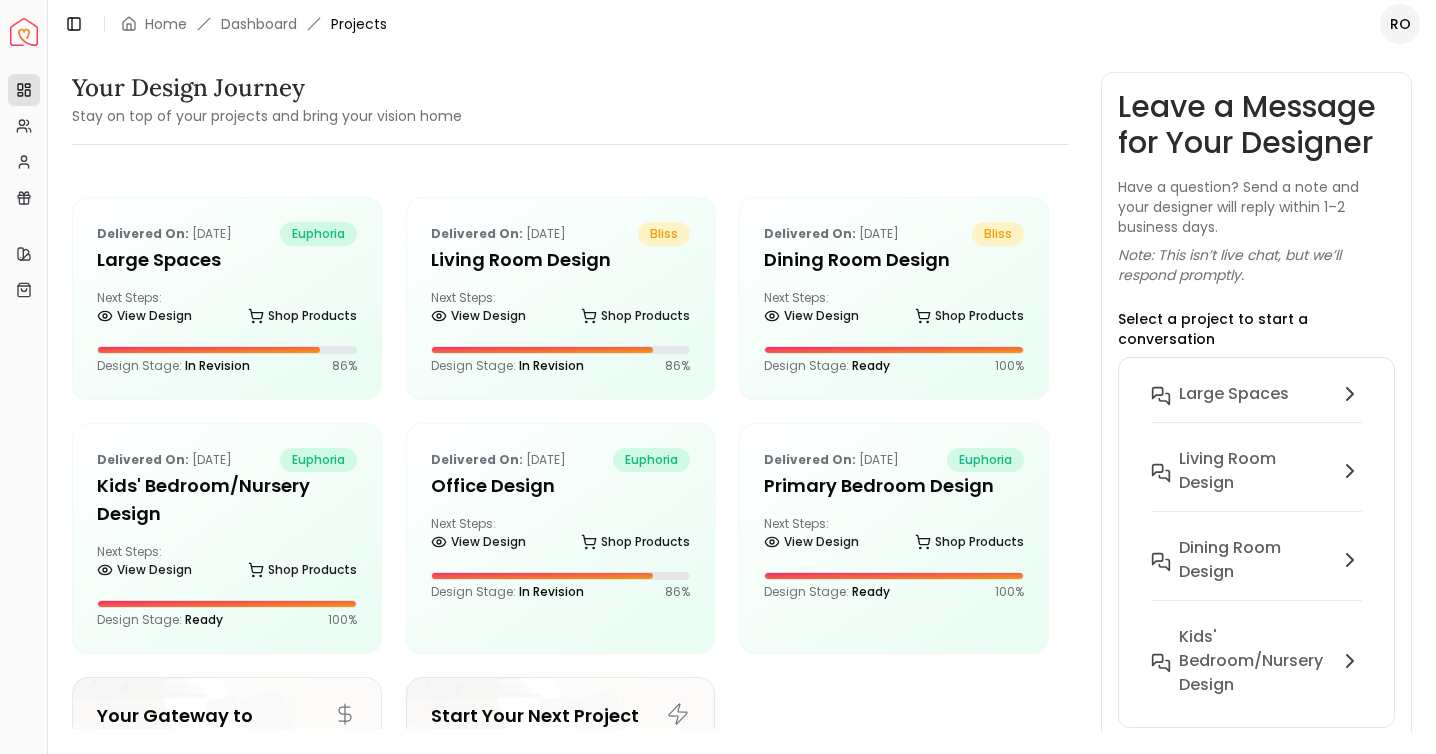 scroll, scrollTop: 0, scrollLeft: 0, axis: both 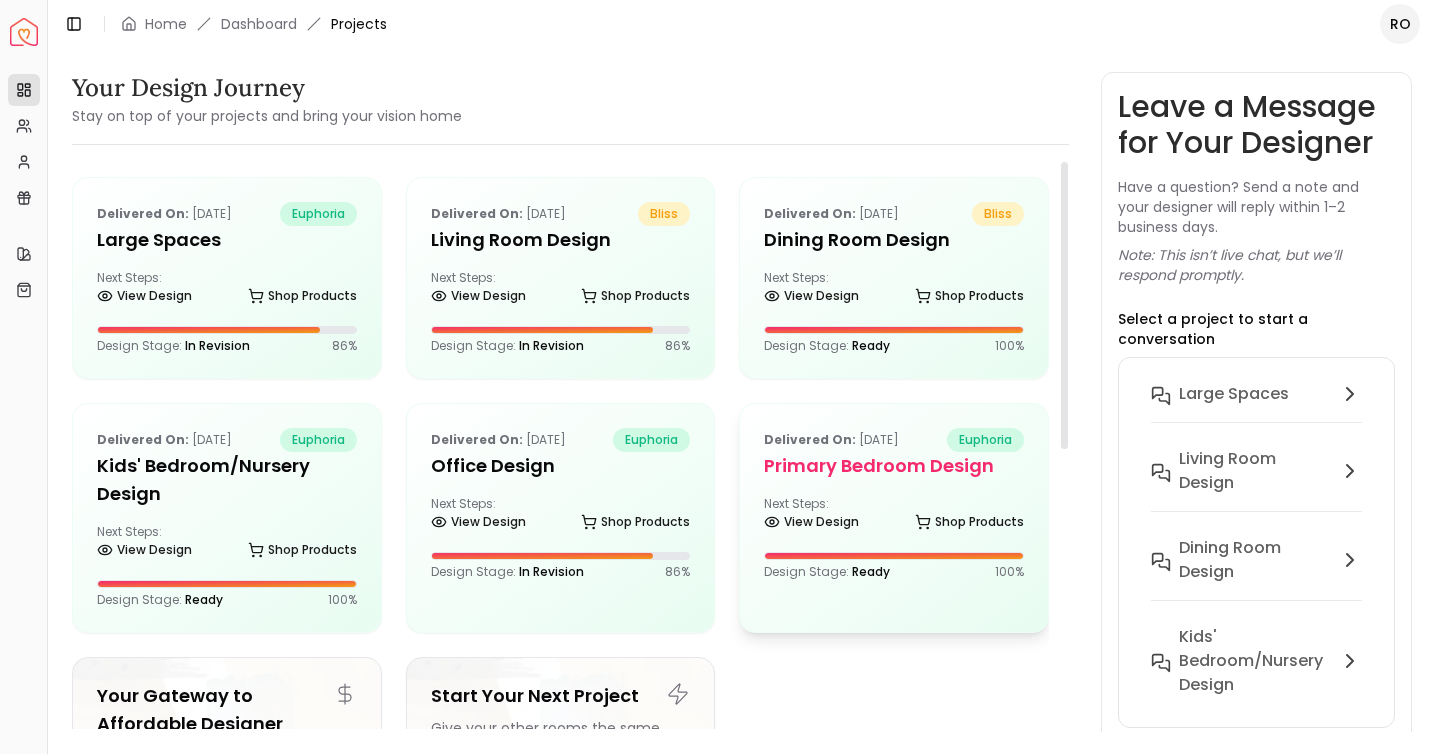 click on "Primary Bedroom Design" at bounding box center (894, 466) 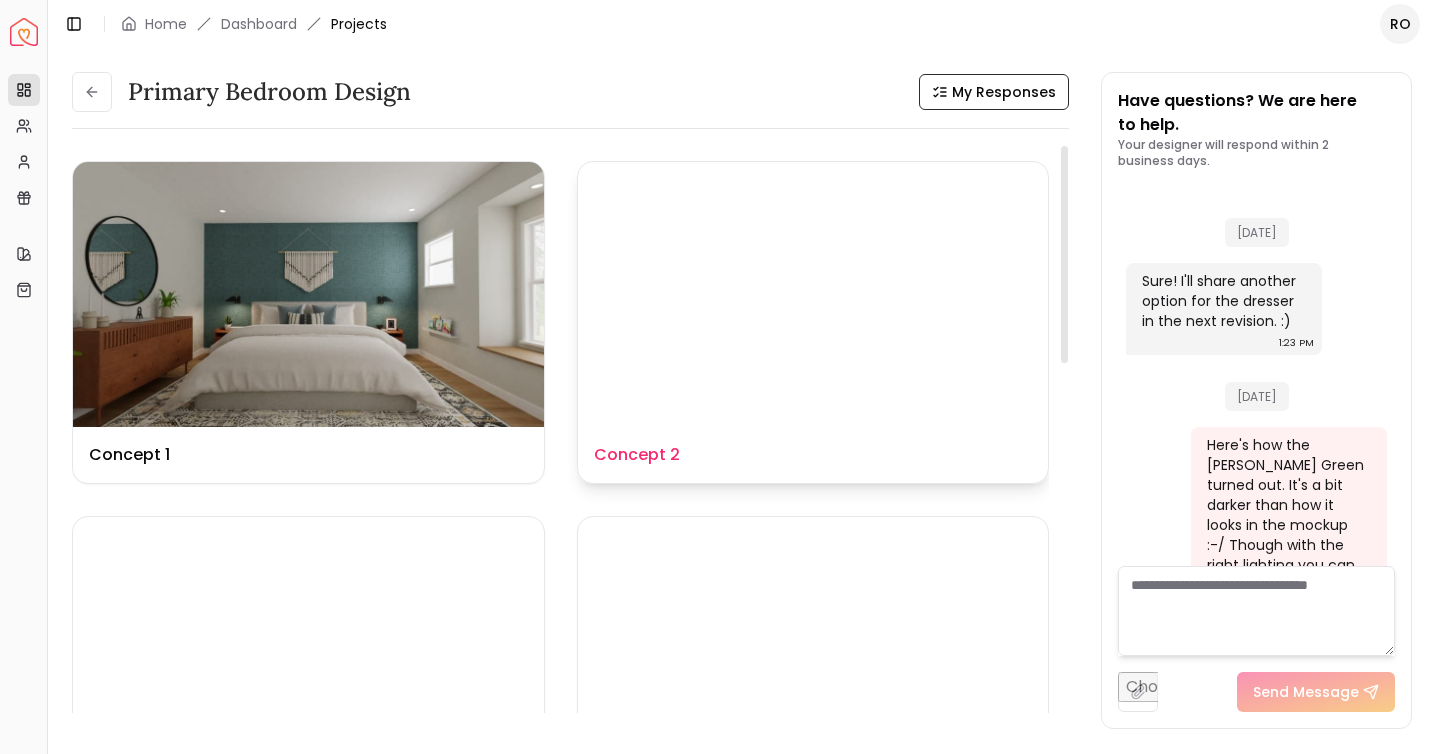scroll, scrollTop: 7859, scrollLeft: 0, axis: vertical 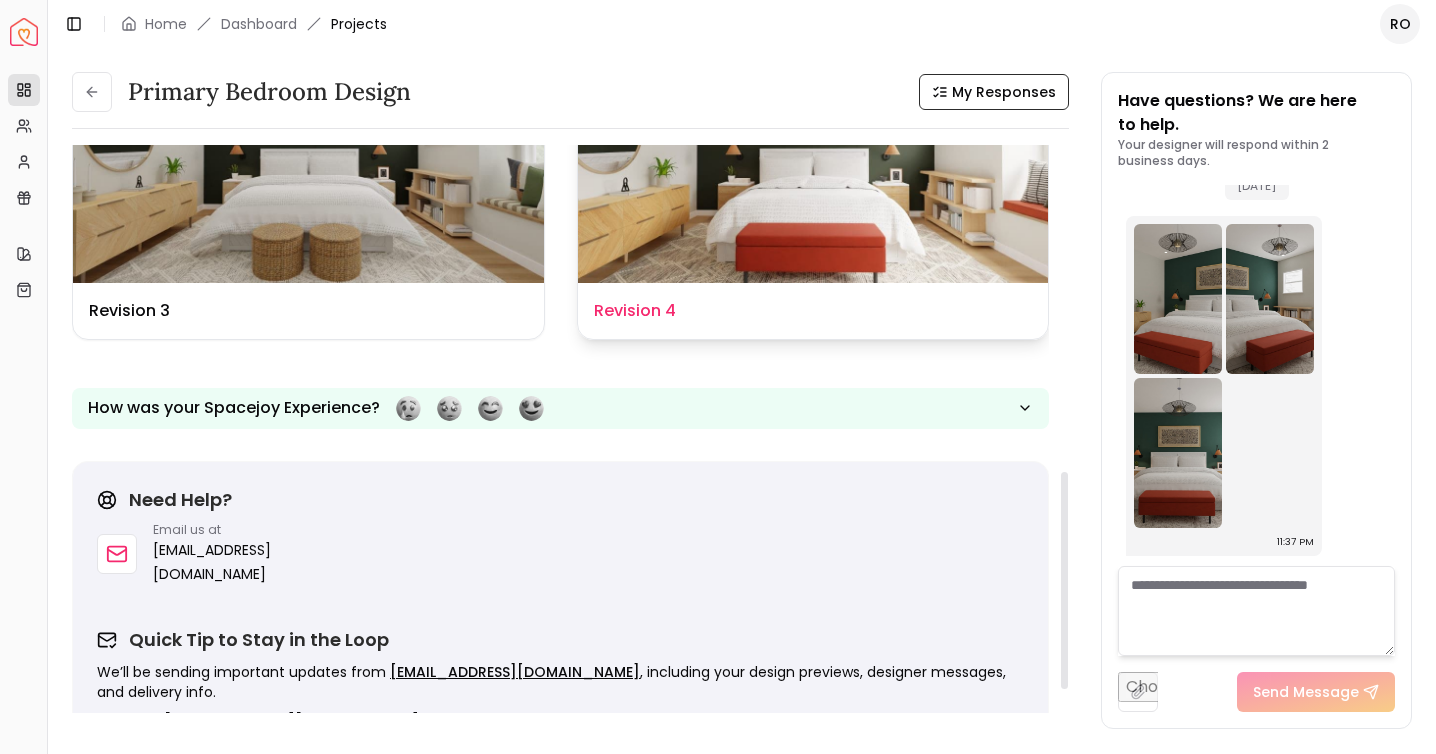 click at bounding box center (813, 150) 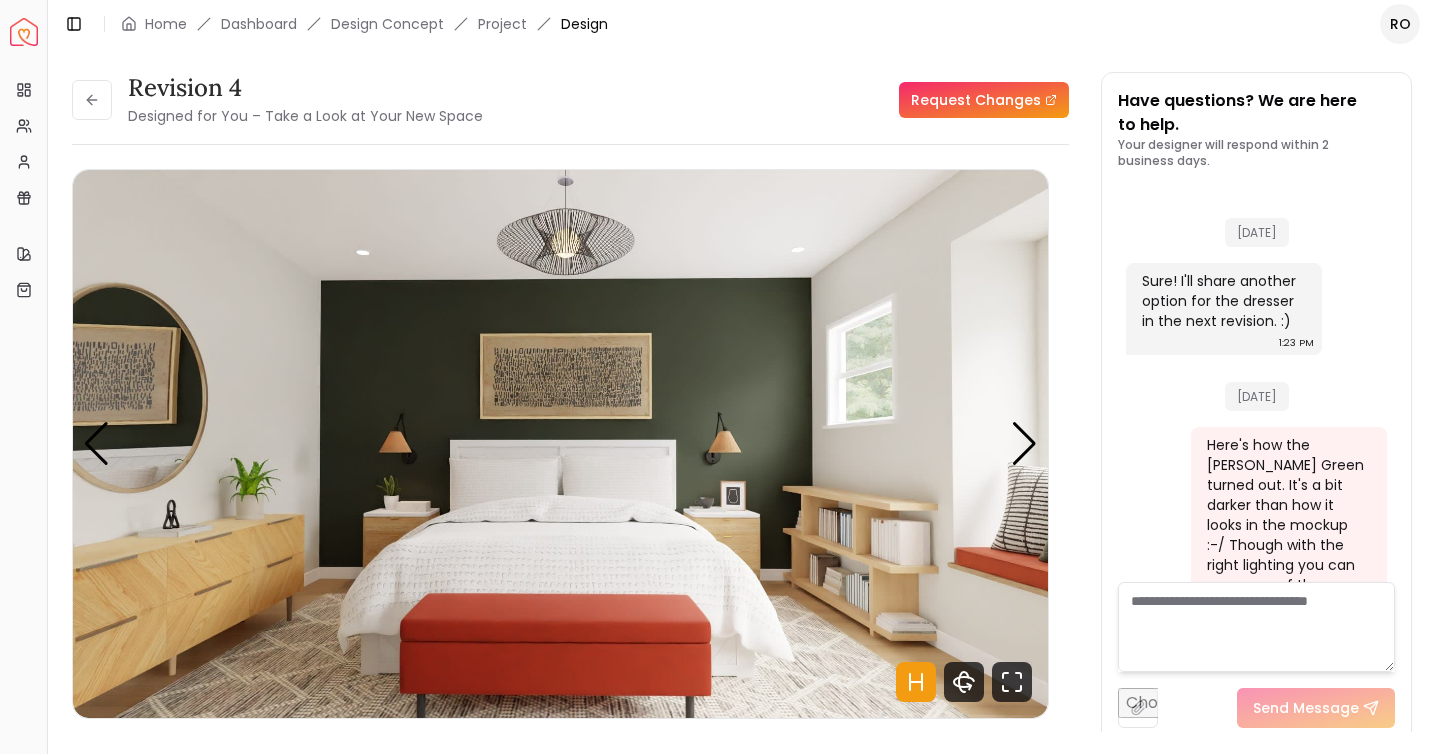 scroll, scrollTop: 7843, scrollLeft: 0, axis: vertical 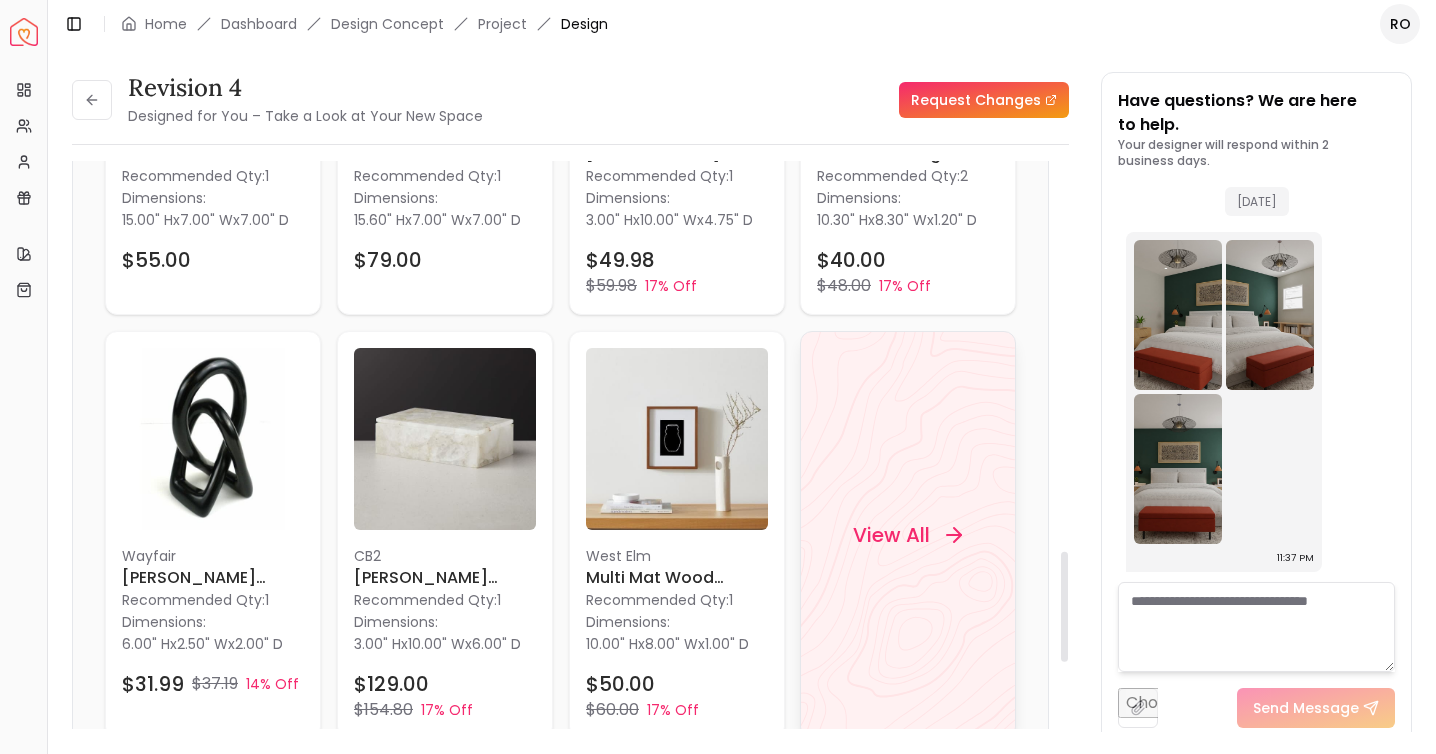 click on "View All" at bounding box center [892, 535] 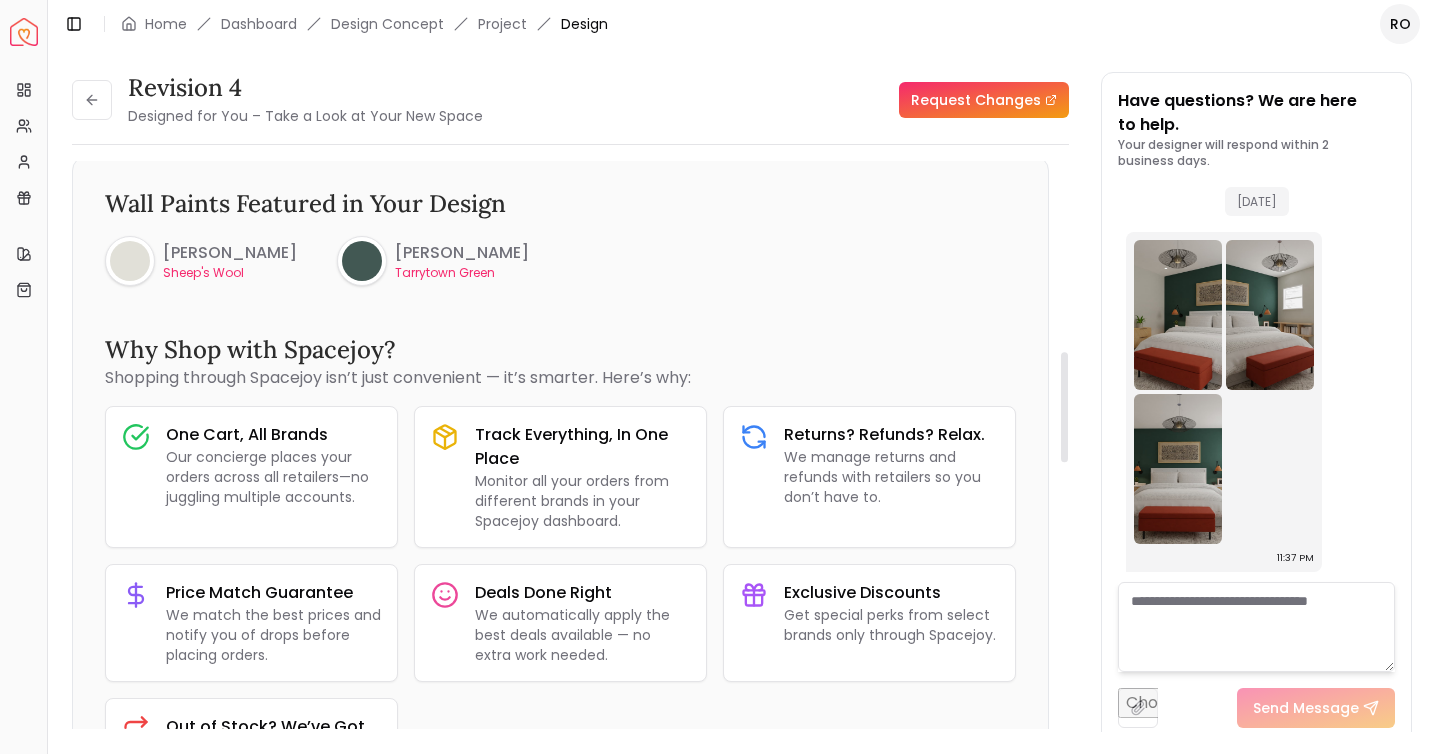 scroll, scrollTop: 963, scrollLeft: 0, axis: vertical 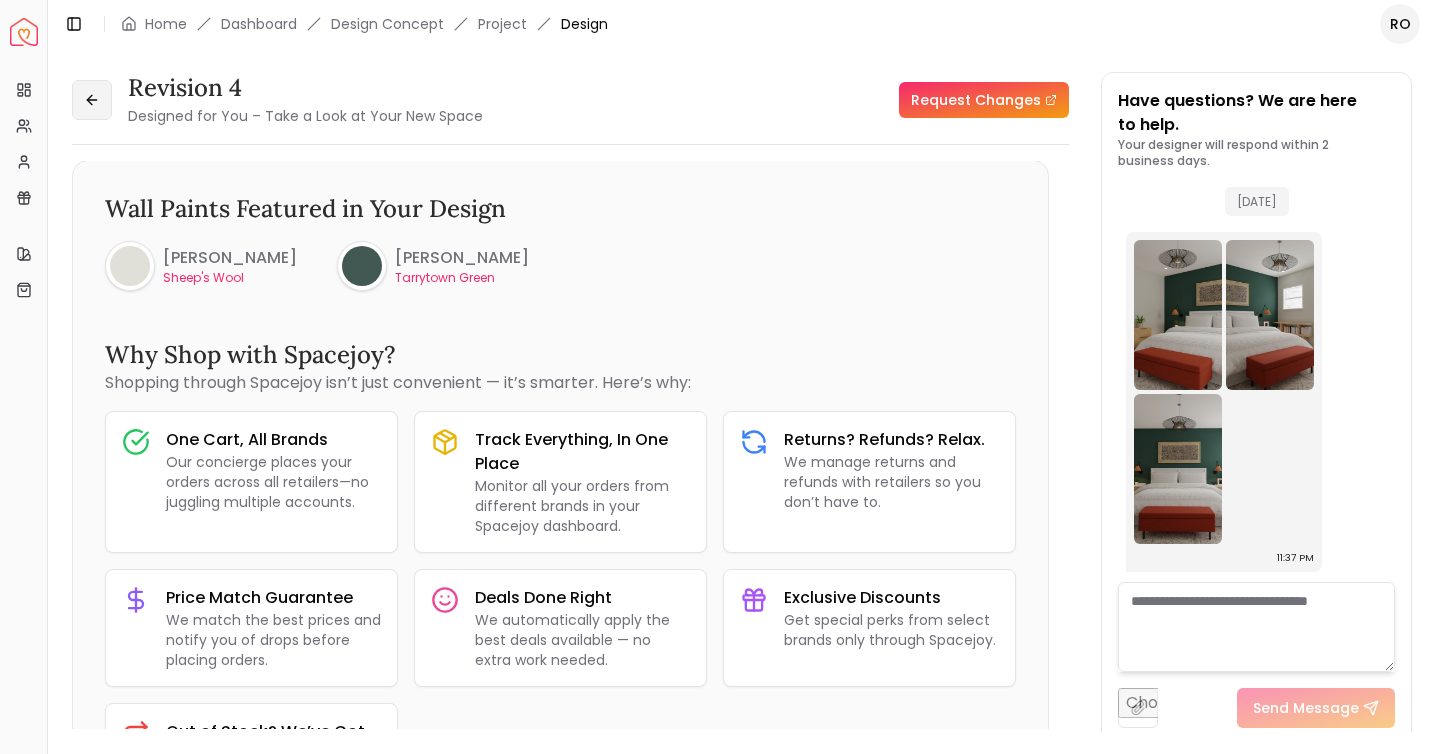 click 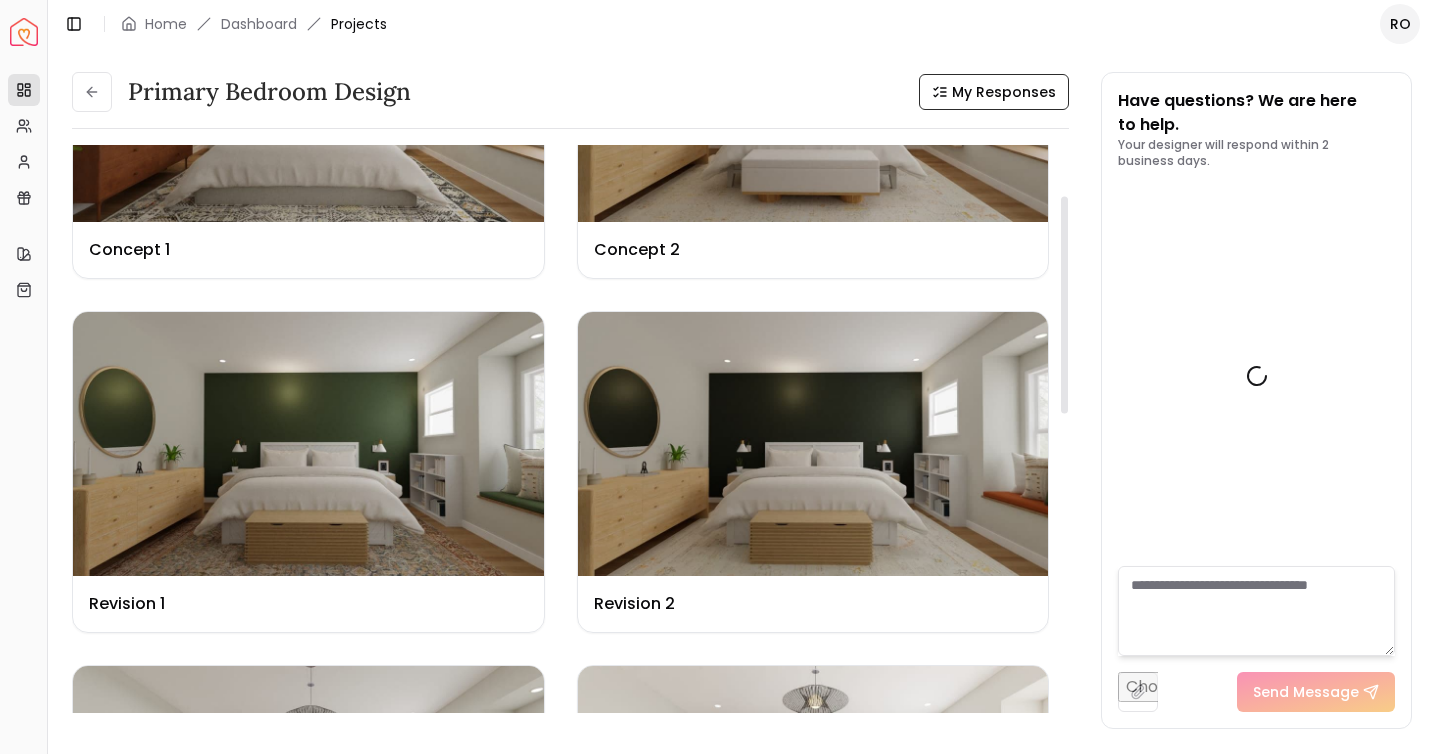 scroll, scrollTop: 402, scrollLeft: 0, axis: vertical 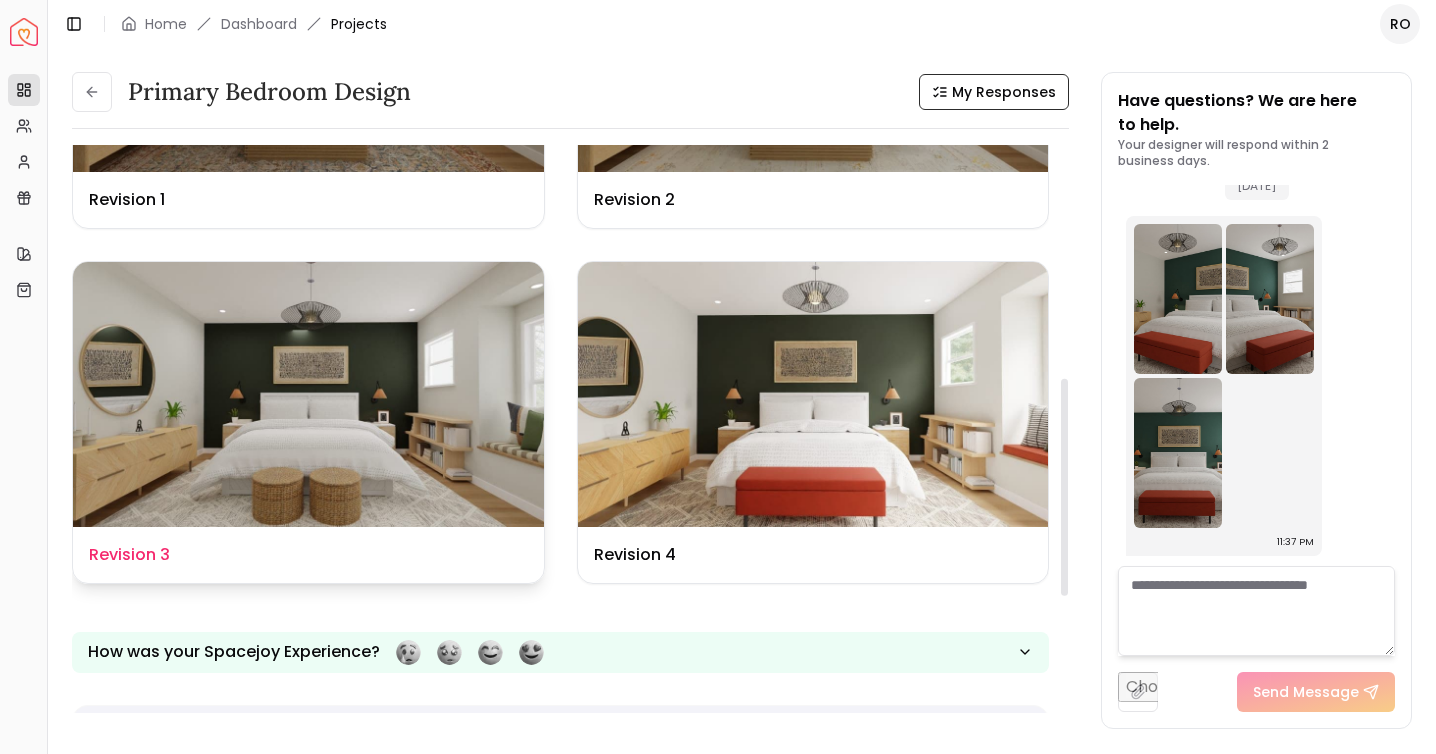 click at bounding box center [308, 394] 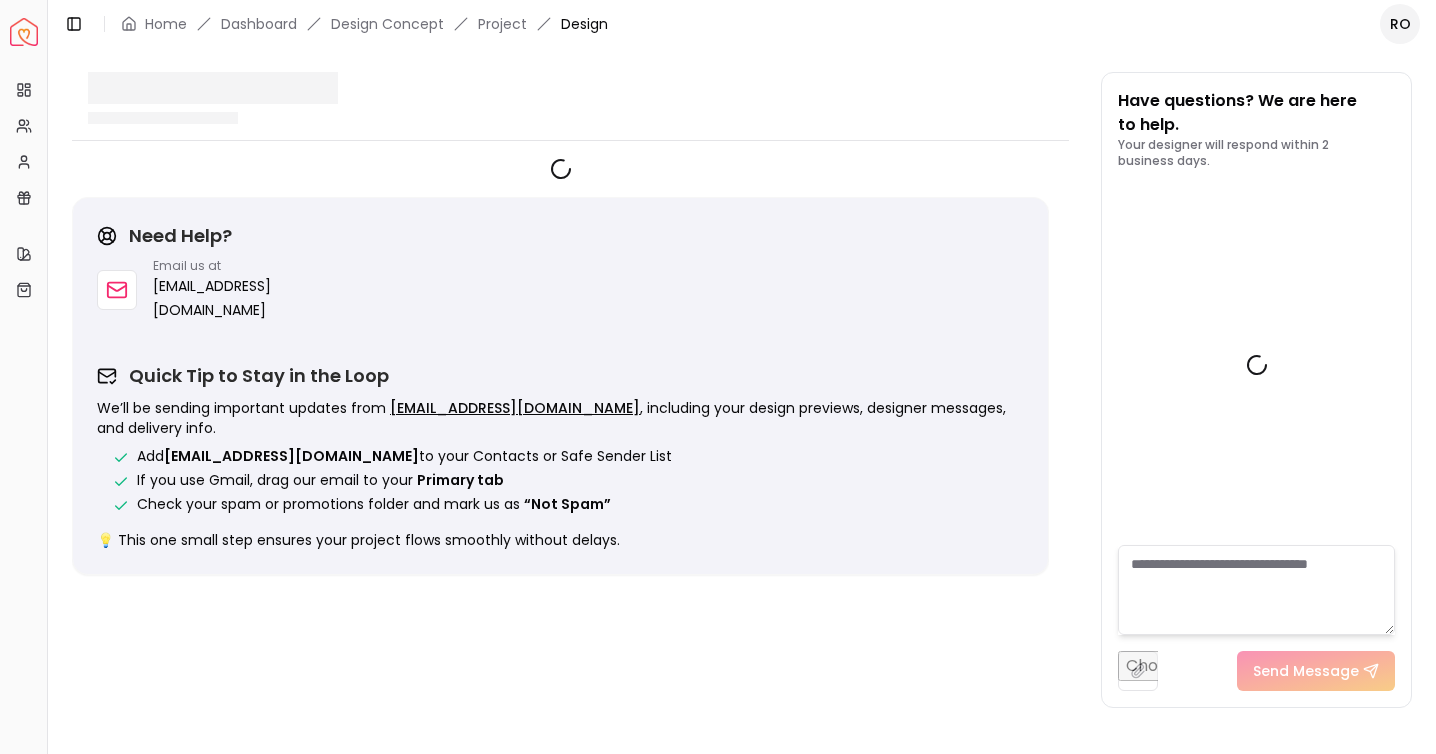 scroll, scrollTop: 7843, scrollLeft: 0, axis: vertical 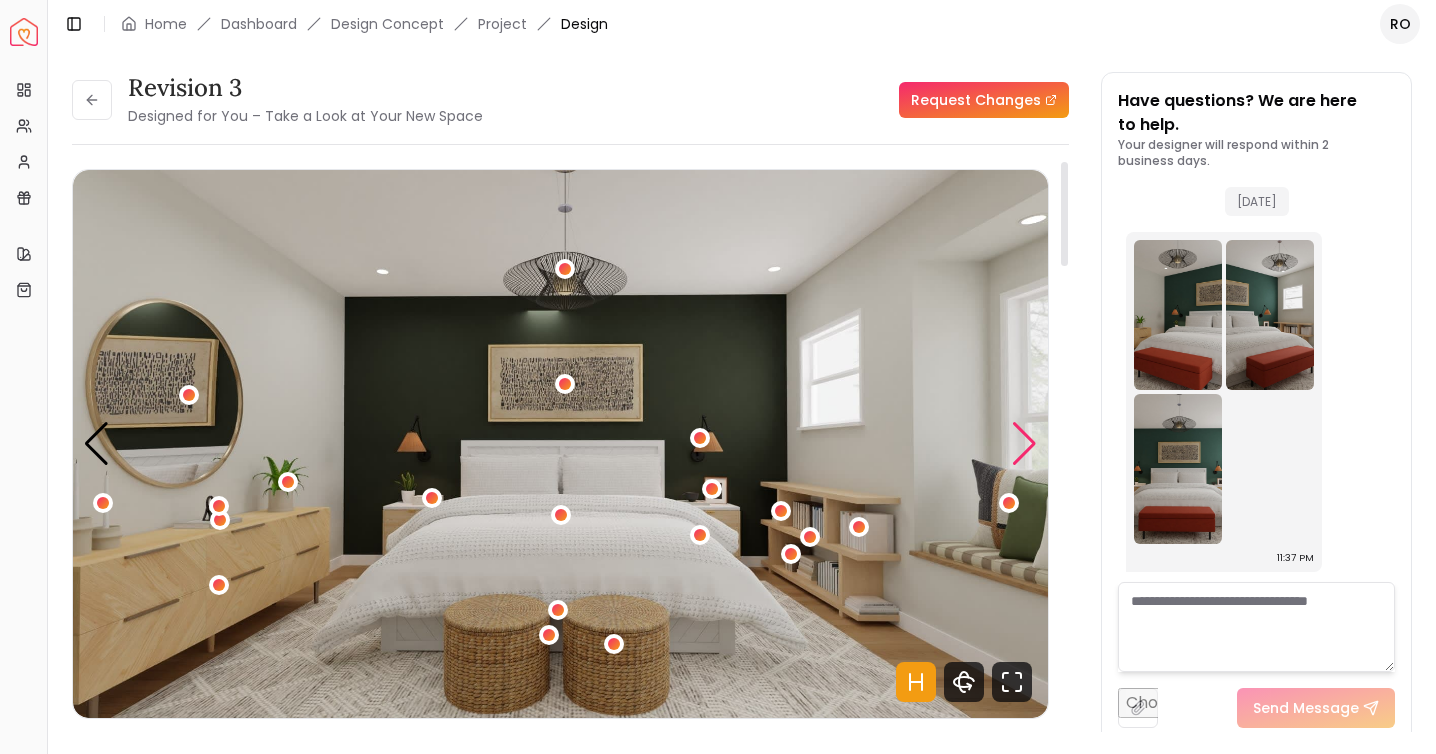 click at bounding box center (1024, 444) 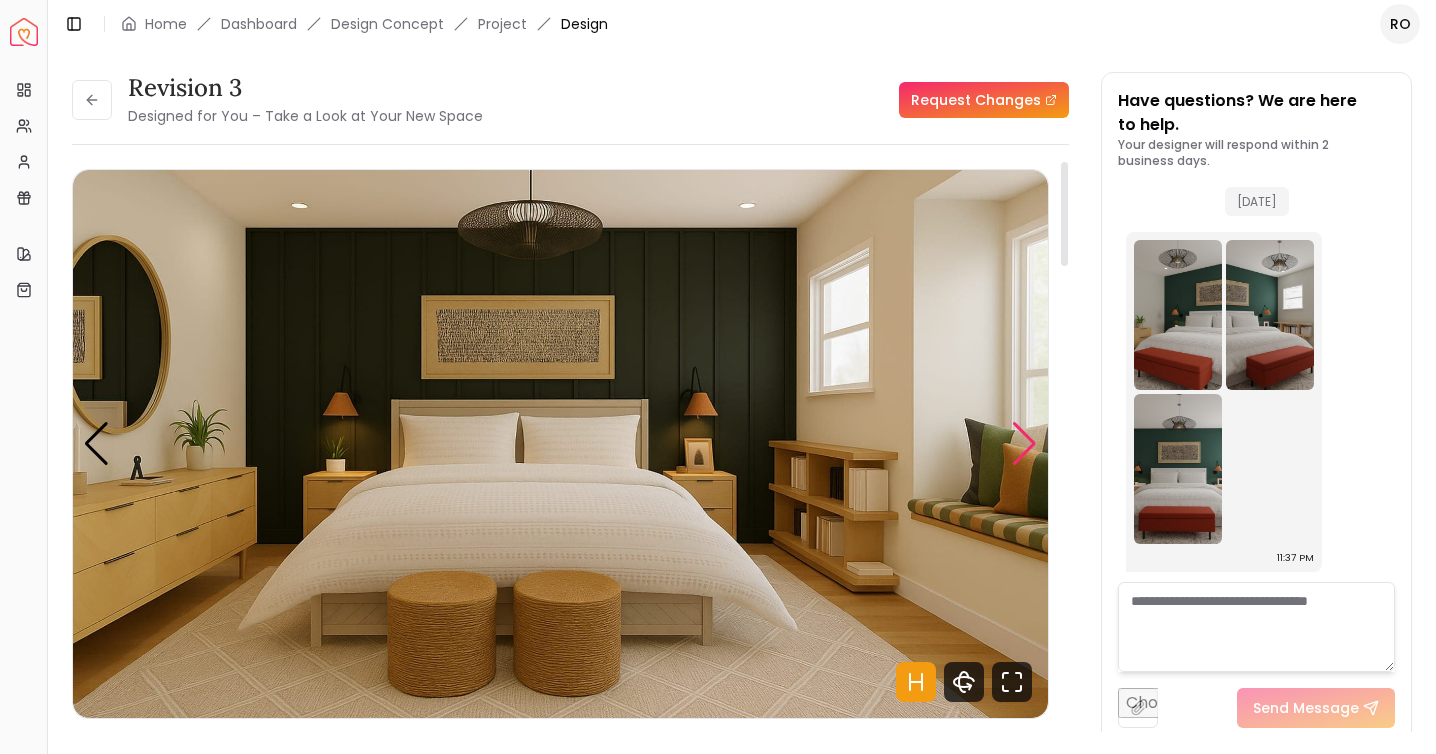click at bounding box center (1024, 444) 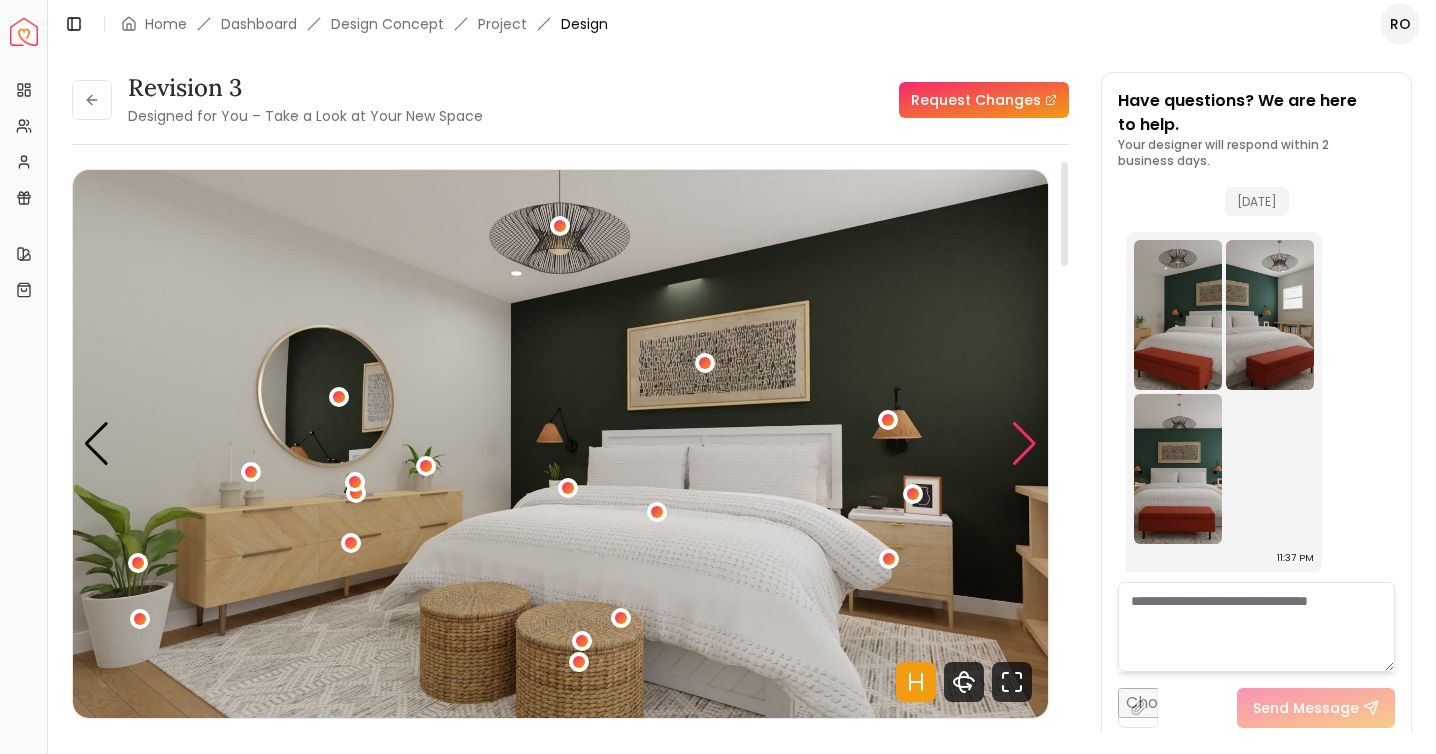 click at bounding box center (1024, 444) 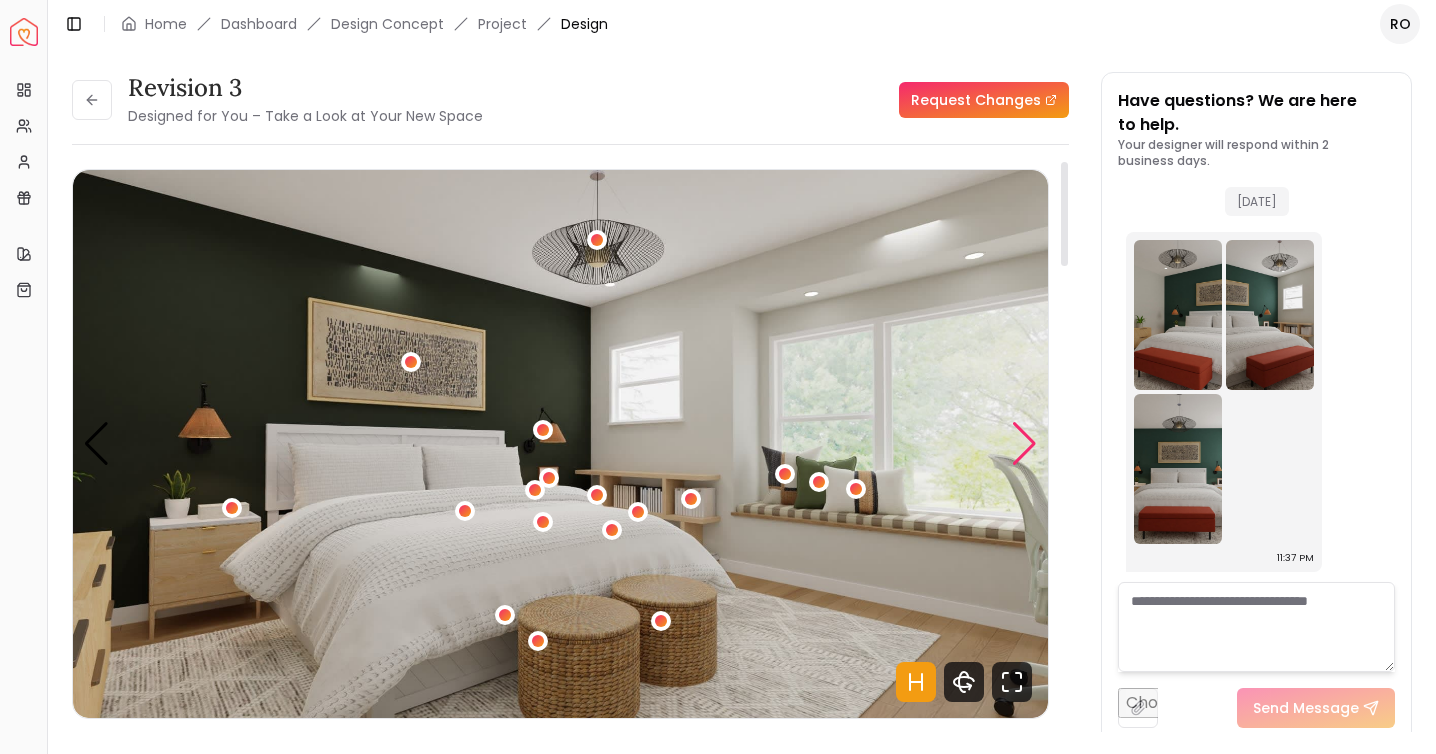 click at bounding box center [1024, 444] 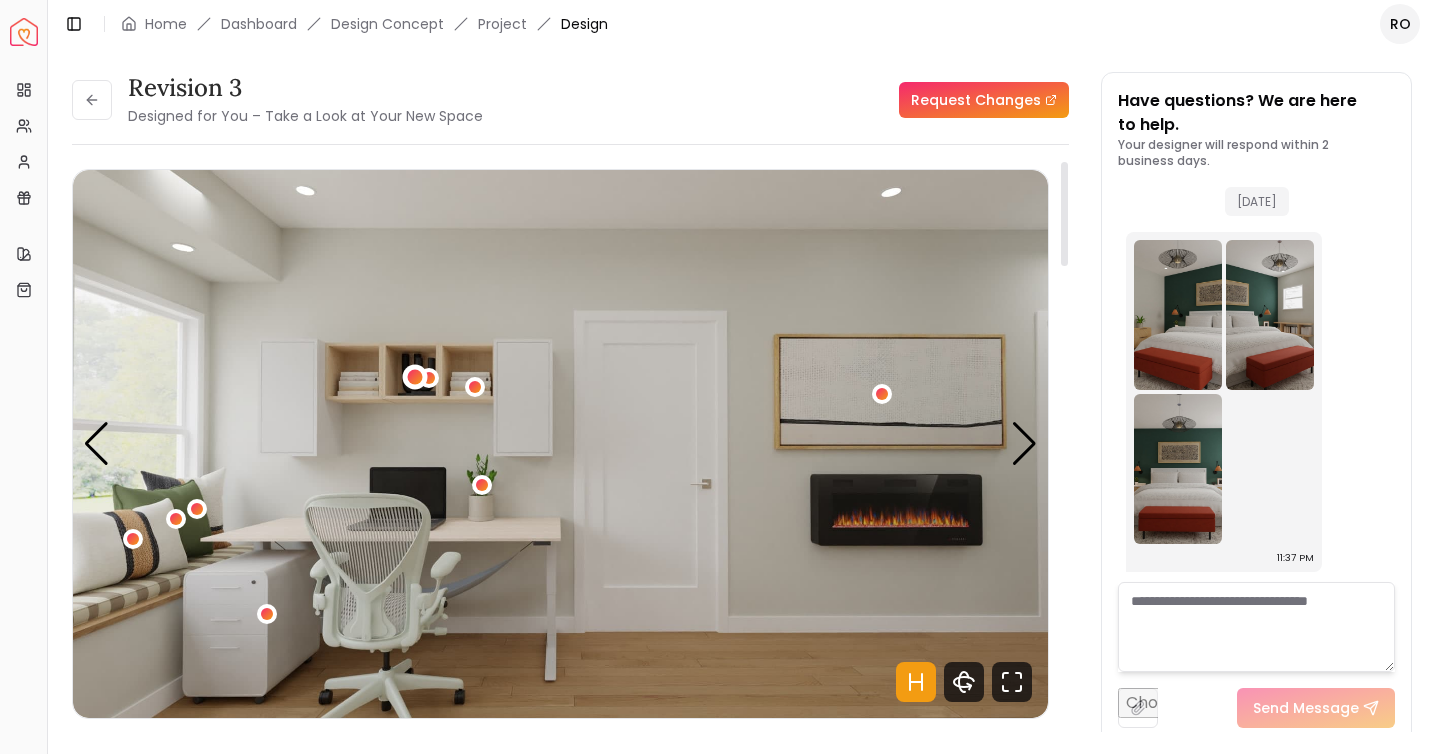 click at bounding box center [415, 377] 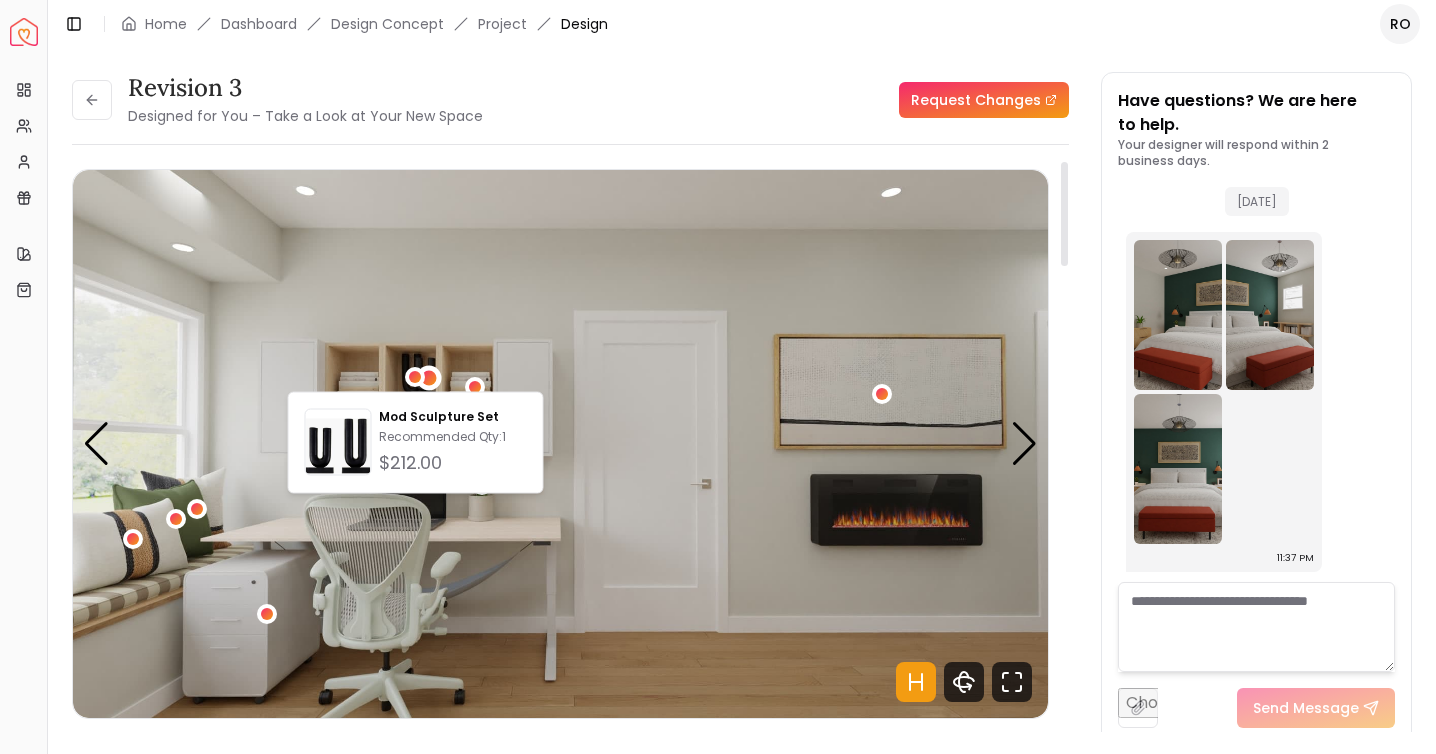 click at bounding box center [428, 378] 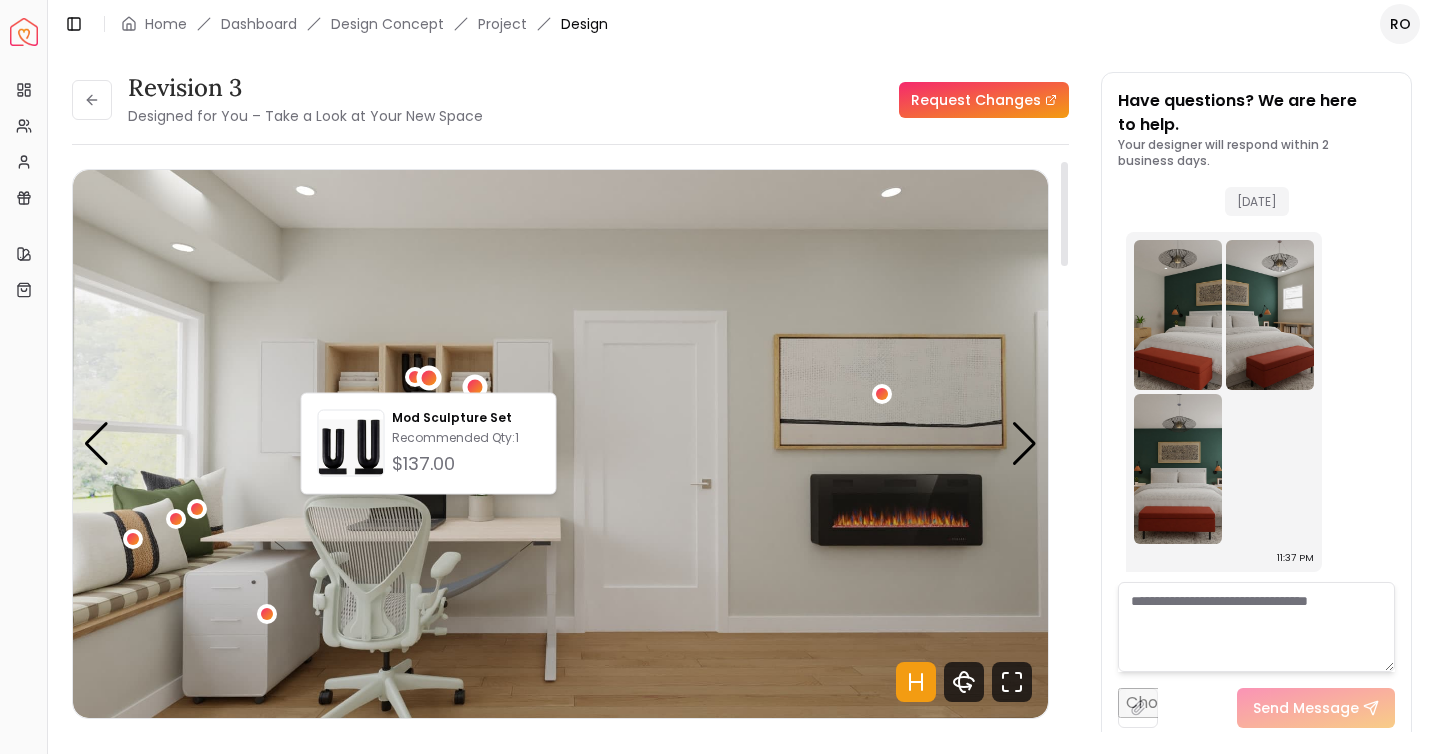 click at bounding box center (474, 386) 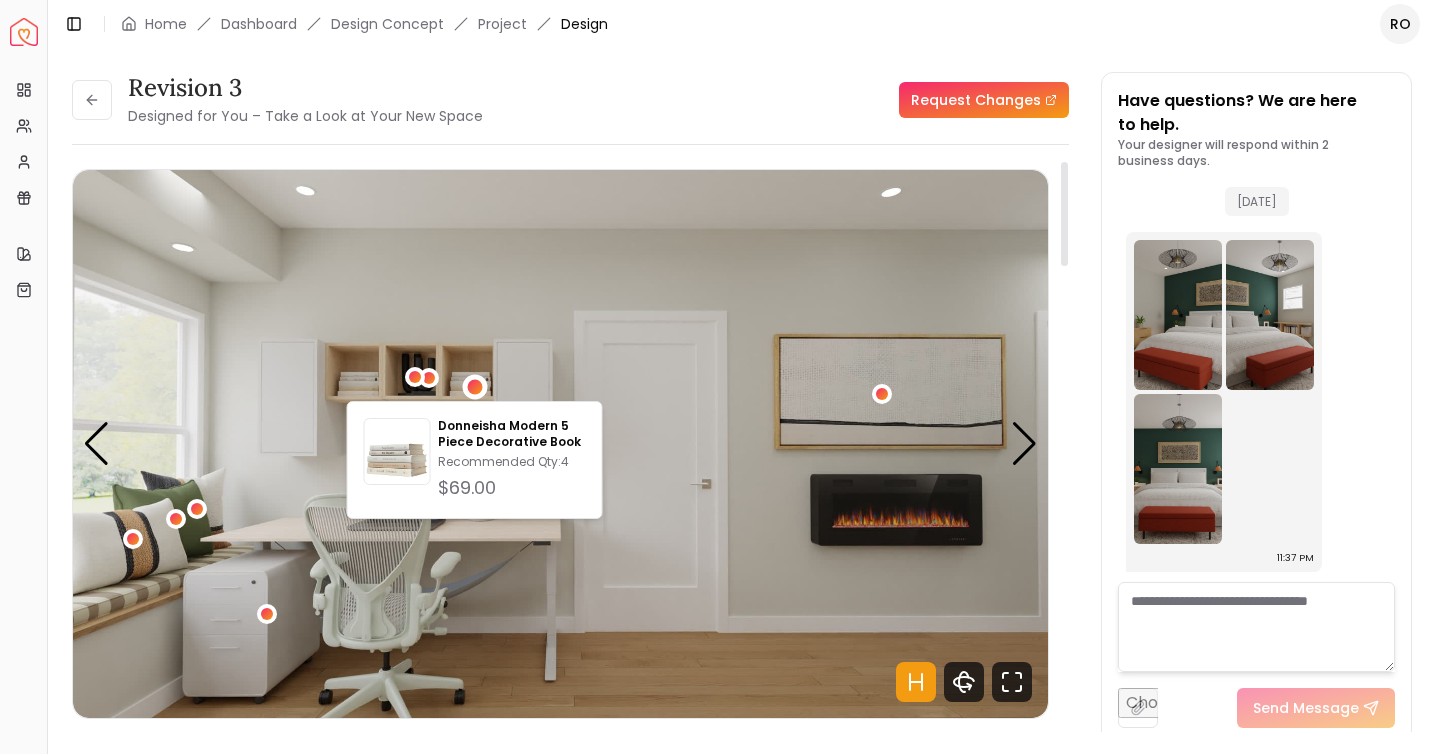 click at bounding box center [560, 444] 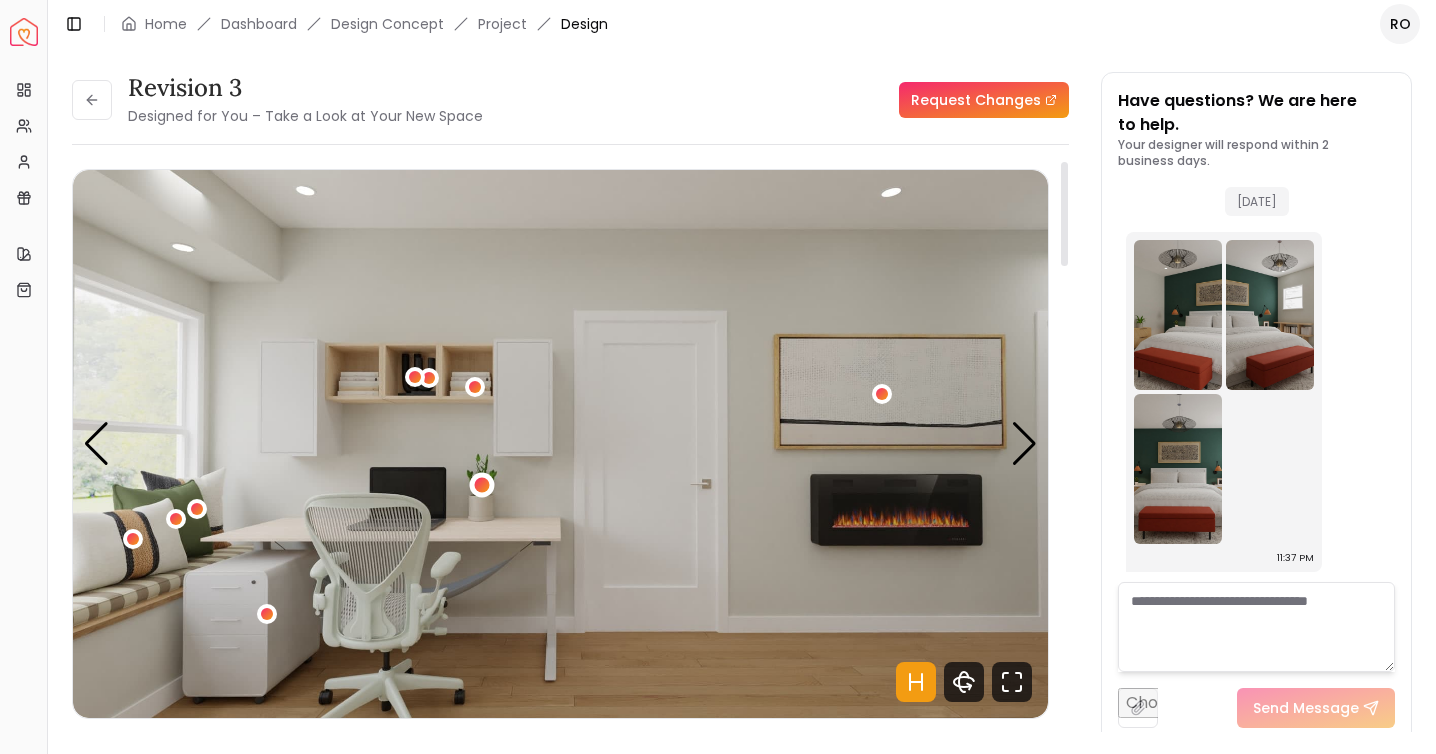 click at bounding box center [481, 484] 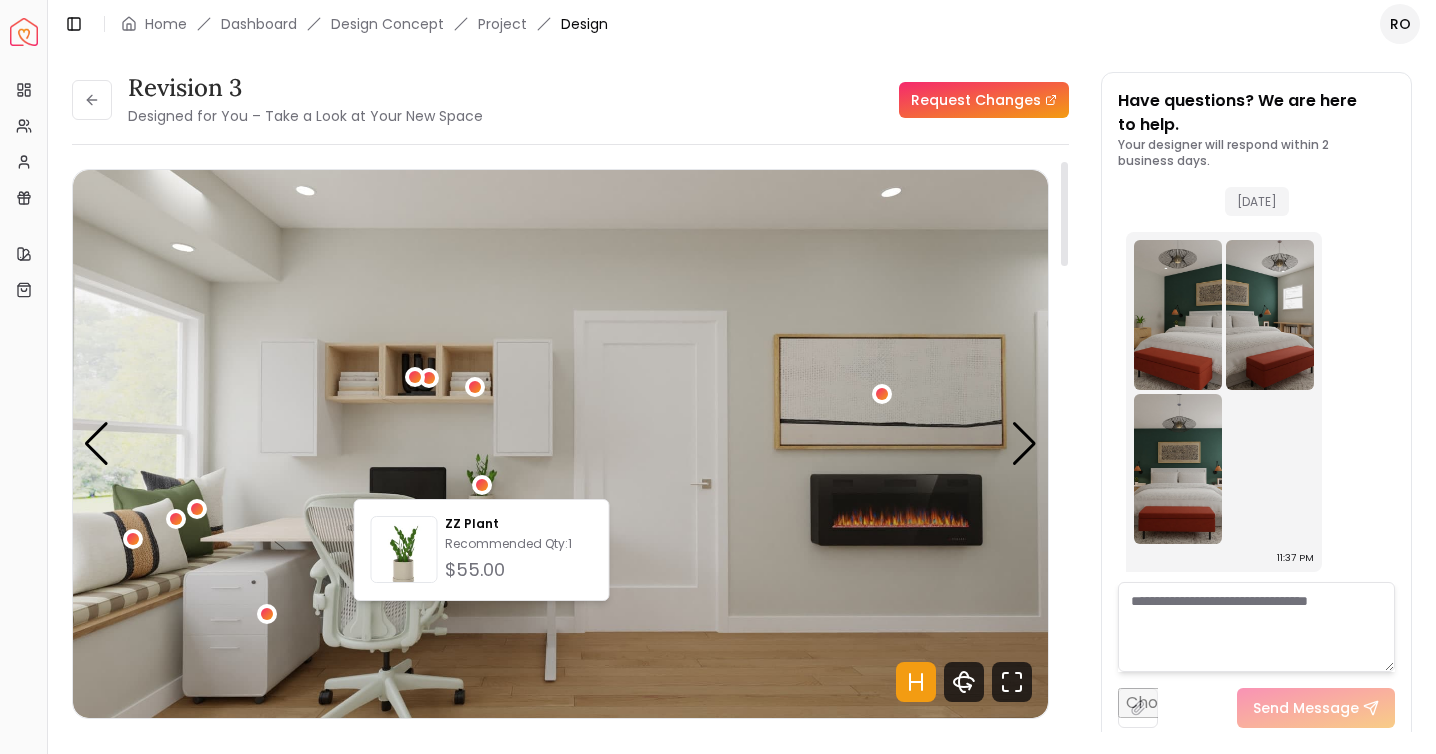 click at bounding box center [560, 444] 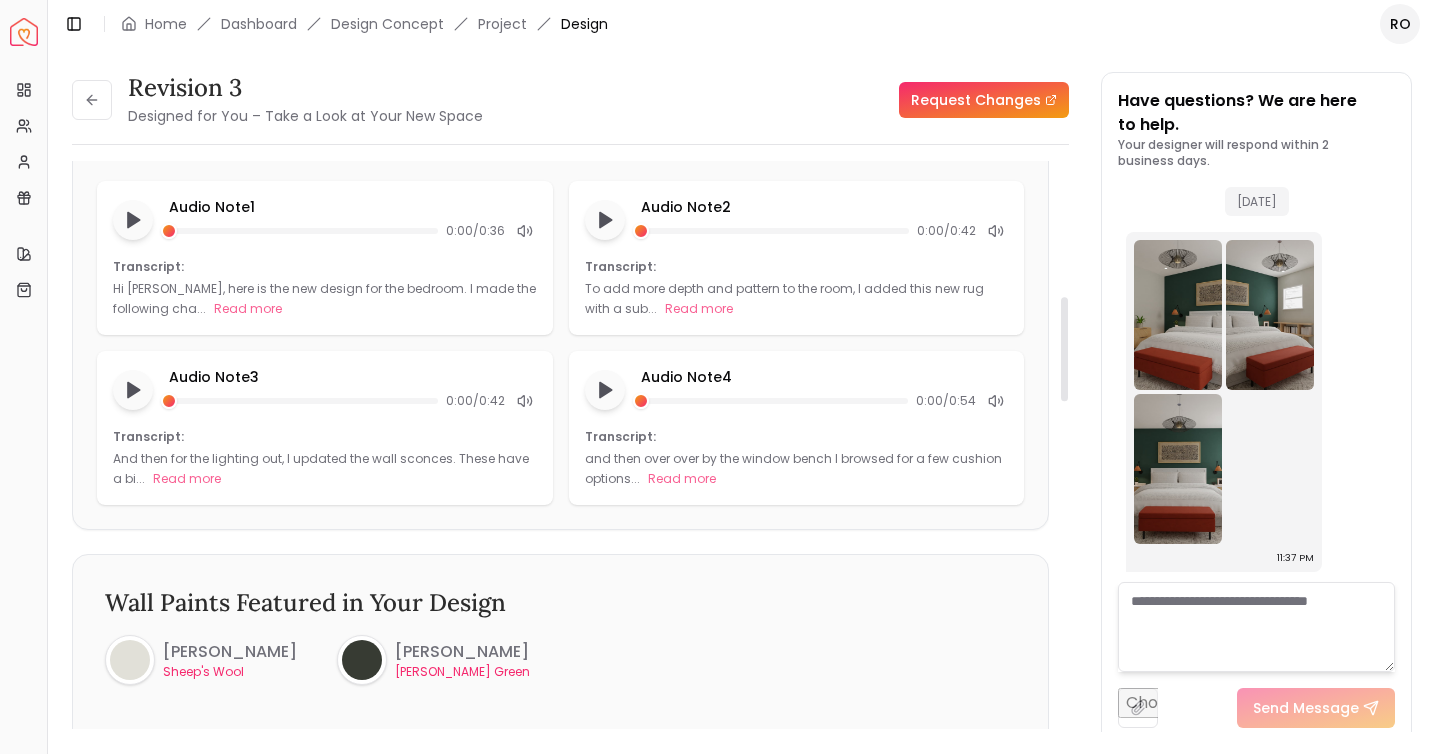 scroll, scrollTop: 747, scrollLeft: 0, axis: vertical 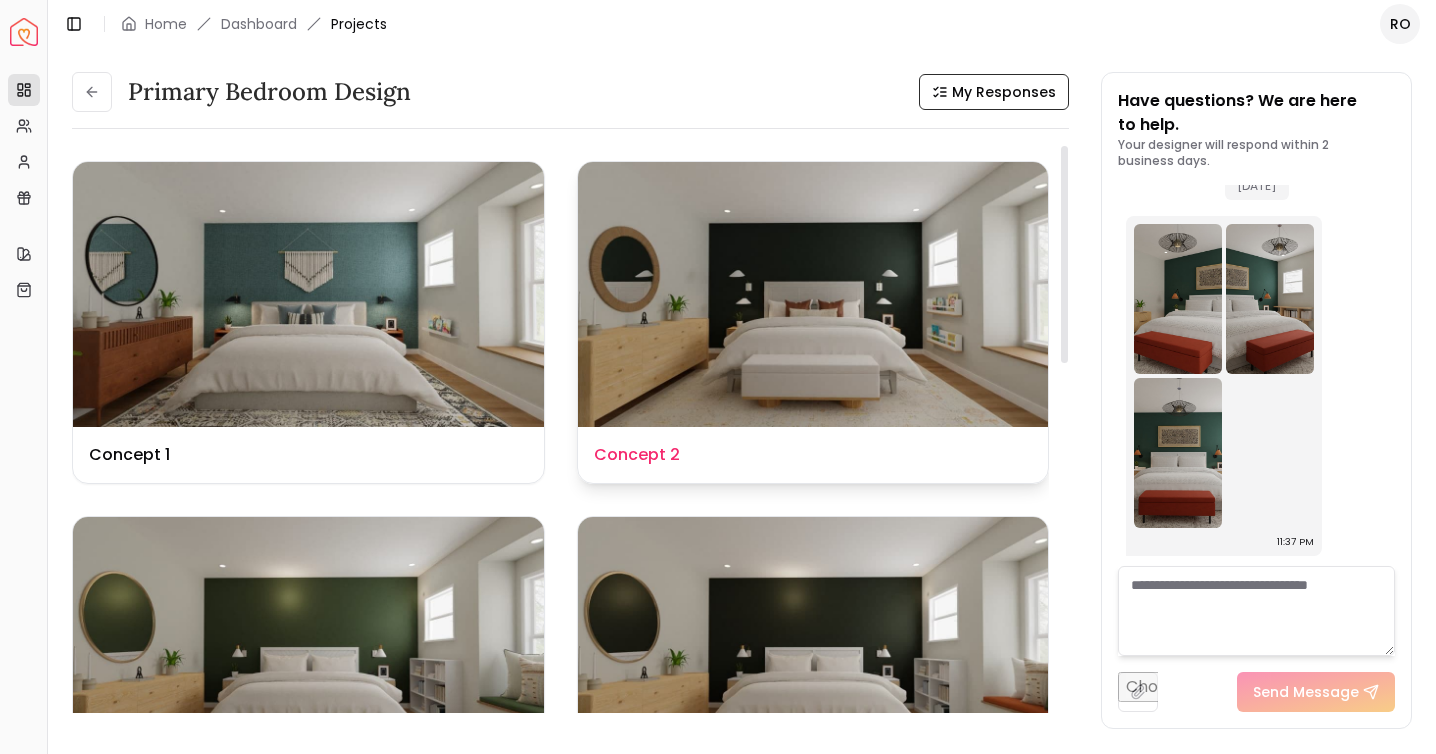 click at bounding box center (813, 294) 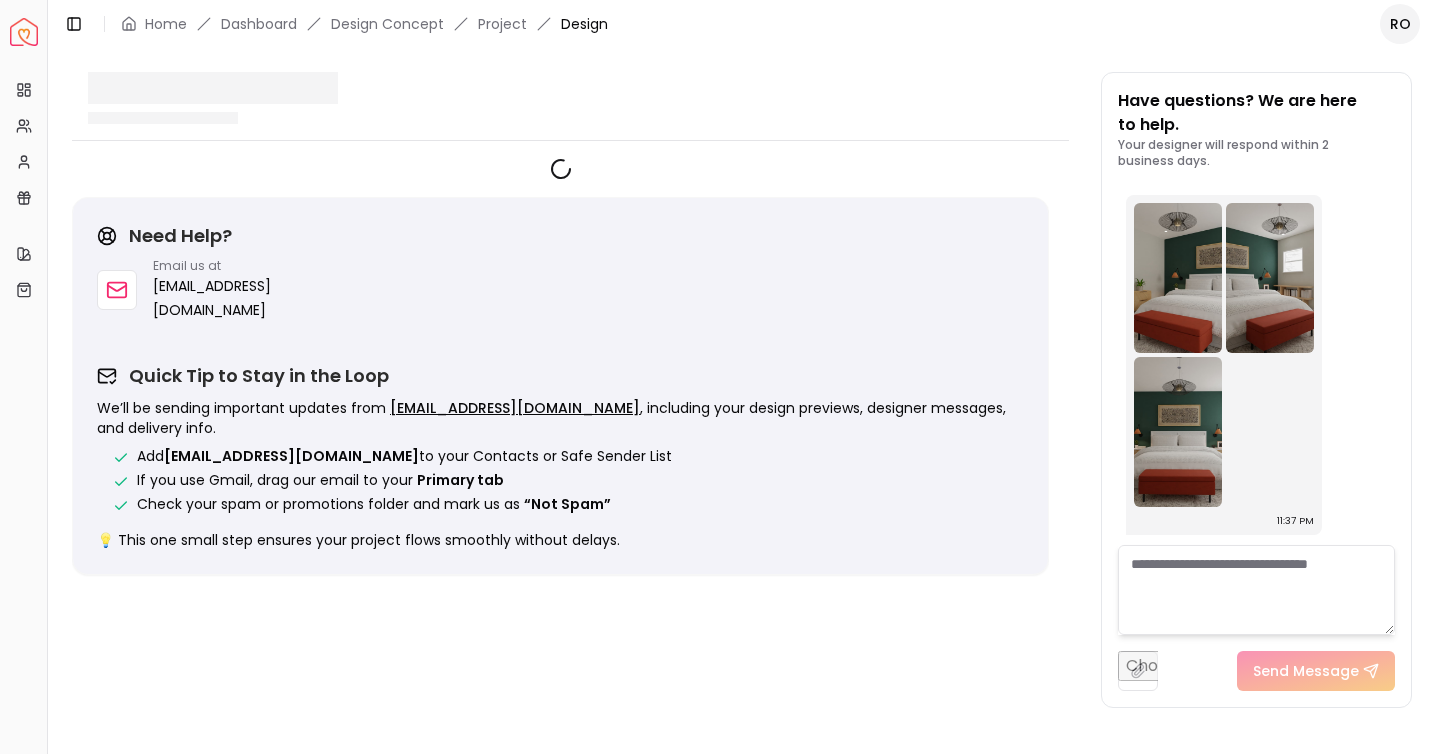 scroll, scrollTop: 7843, scrollLeft: 0, axis: vertical 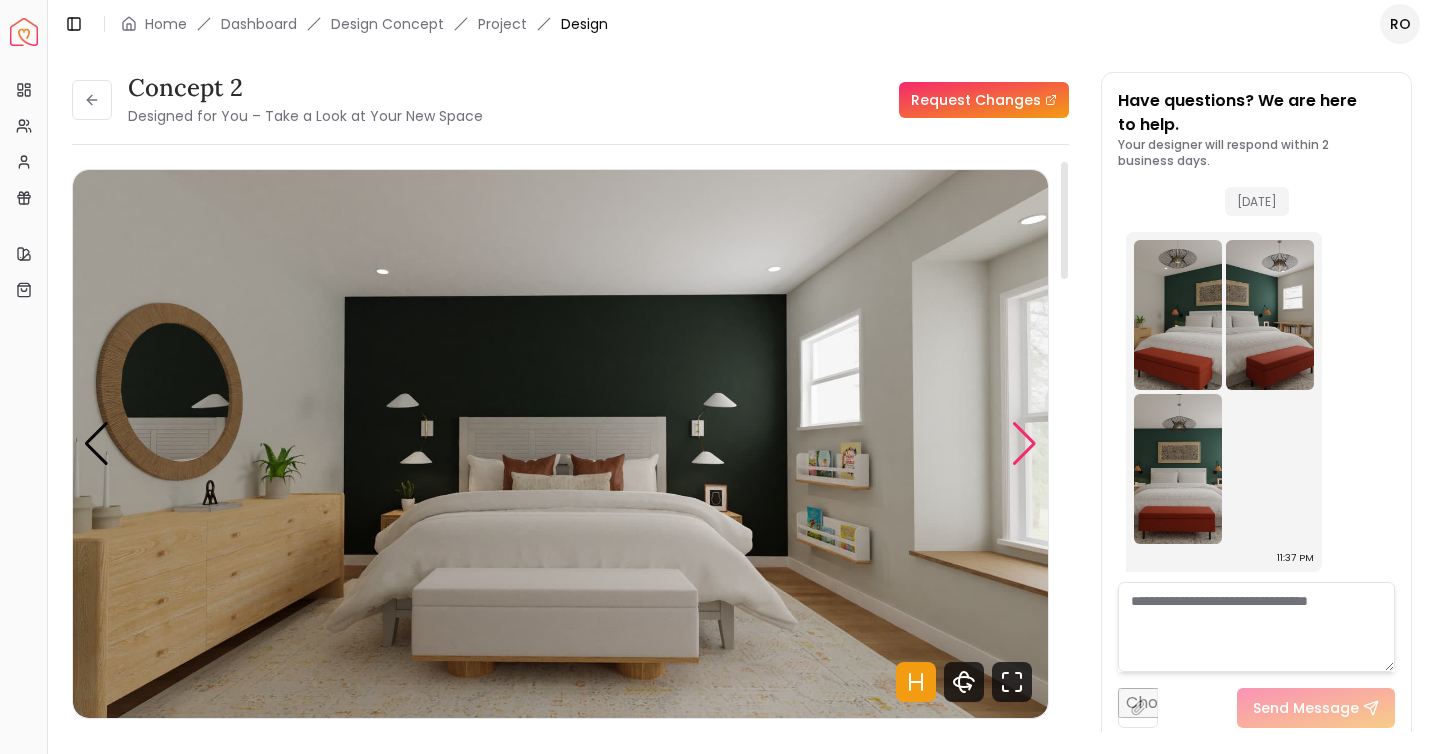 click at bounding box center [1024, 444] 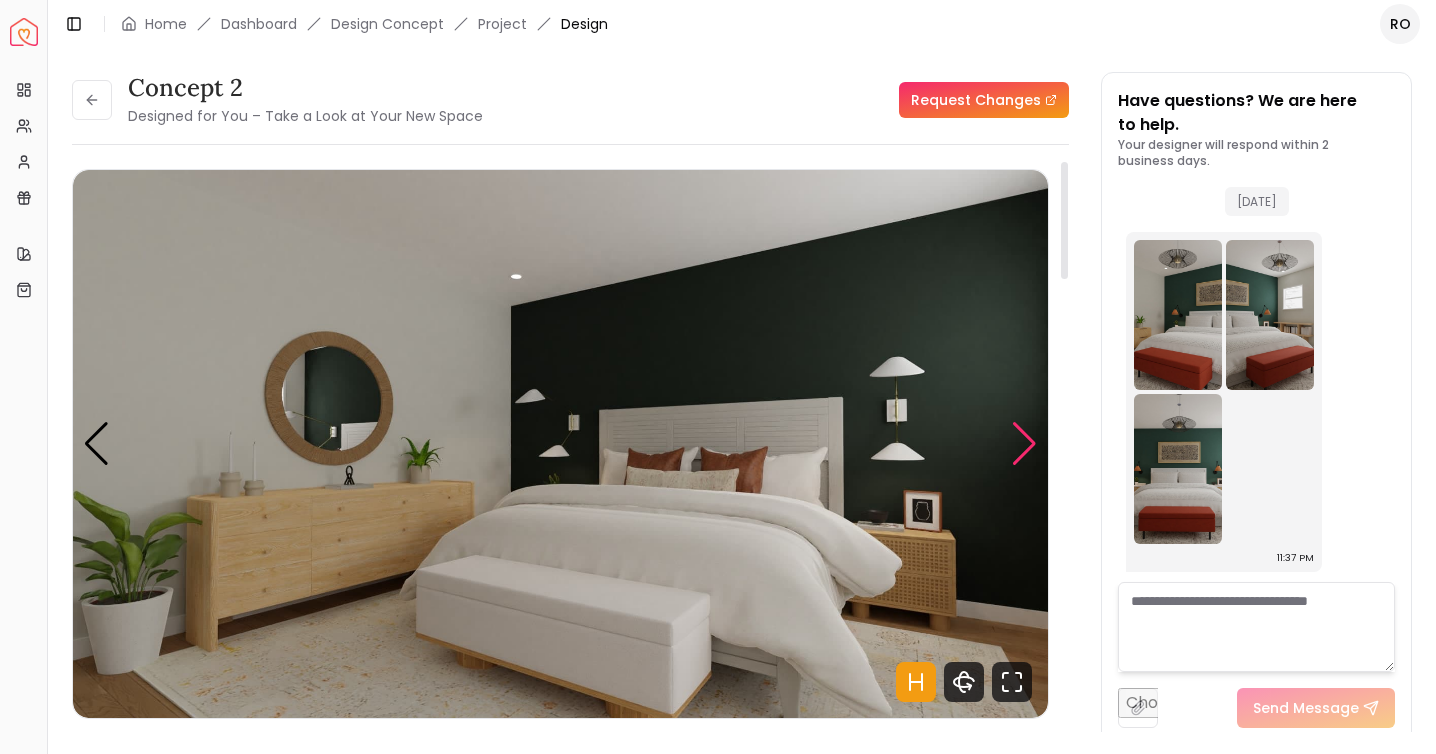 click at bounding box center (1024, 444) 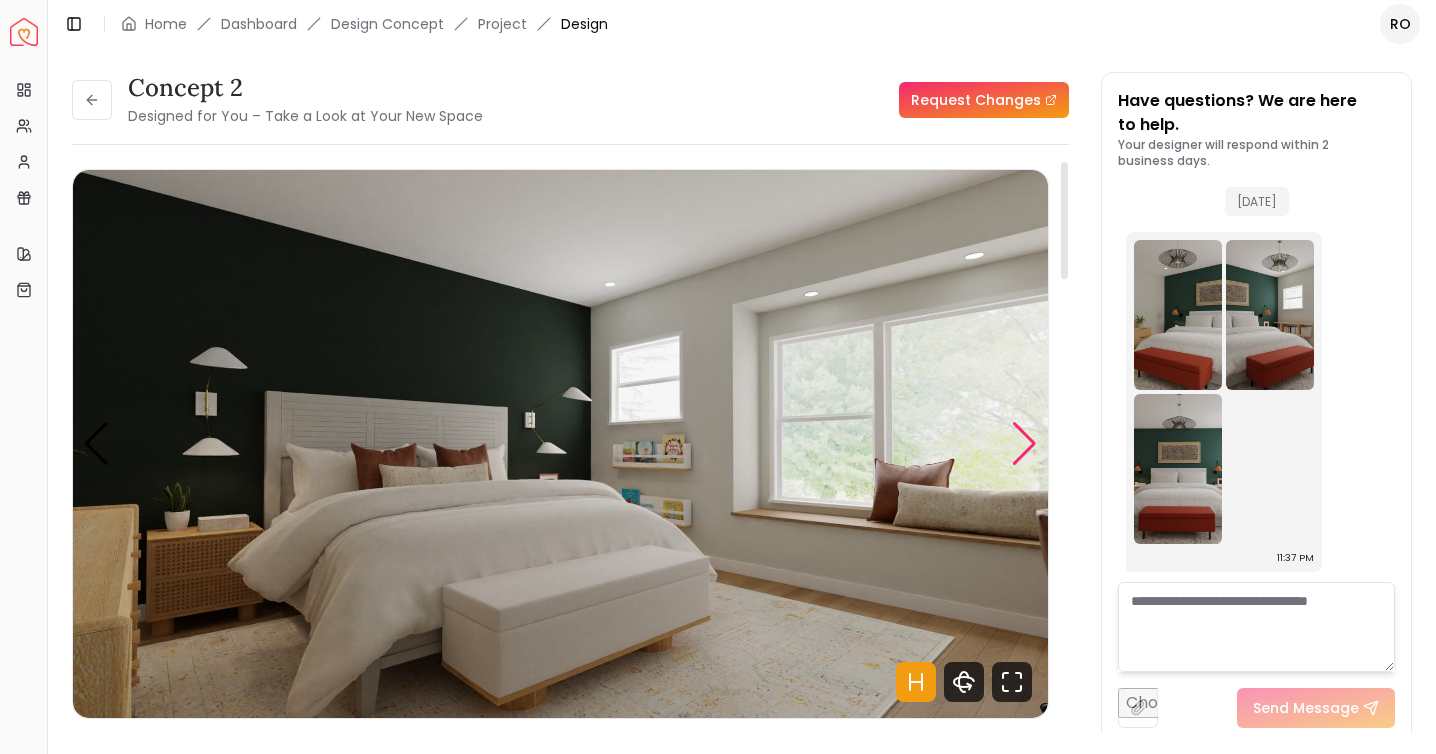 click at bounding box center [1024, 444] 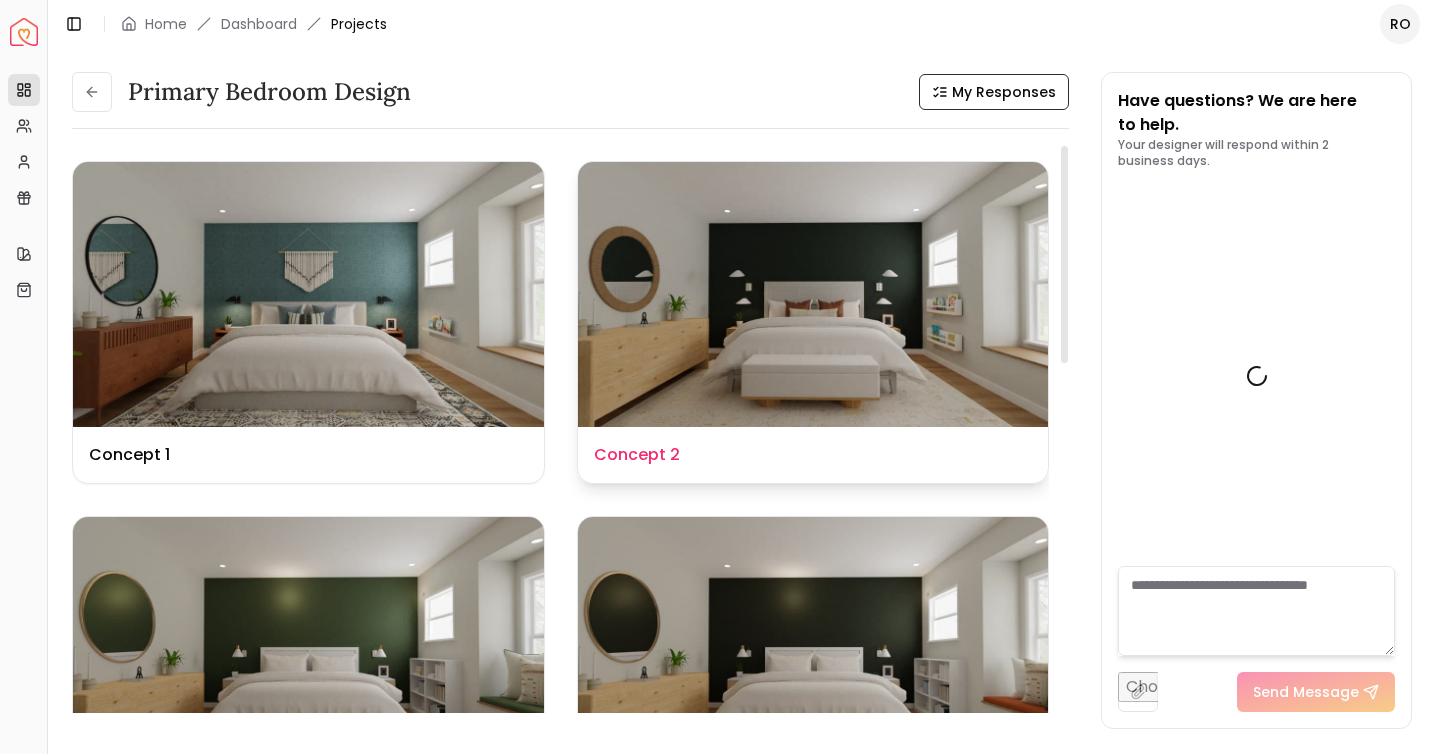 scroll, scrollTop: 212, scrollLeft: 0, axis: vertical 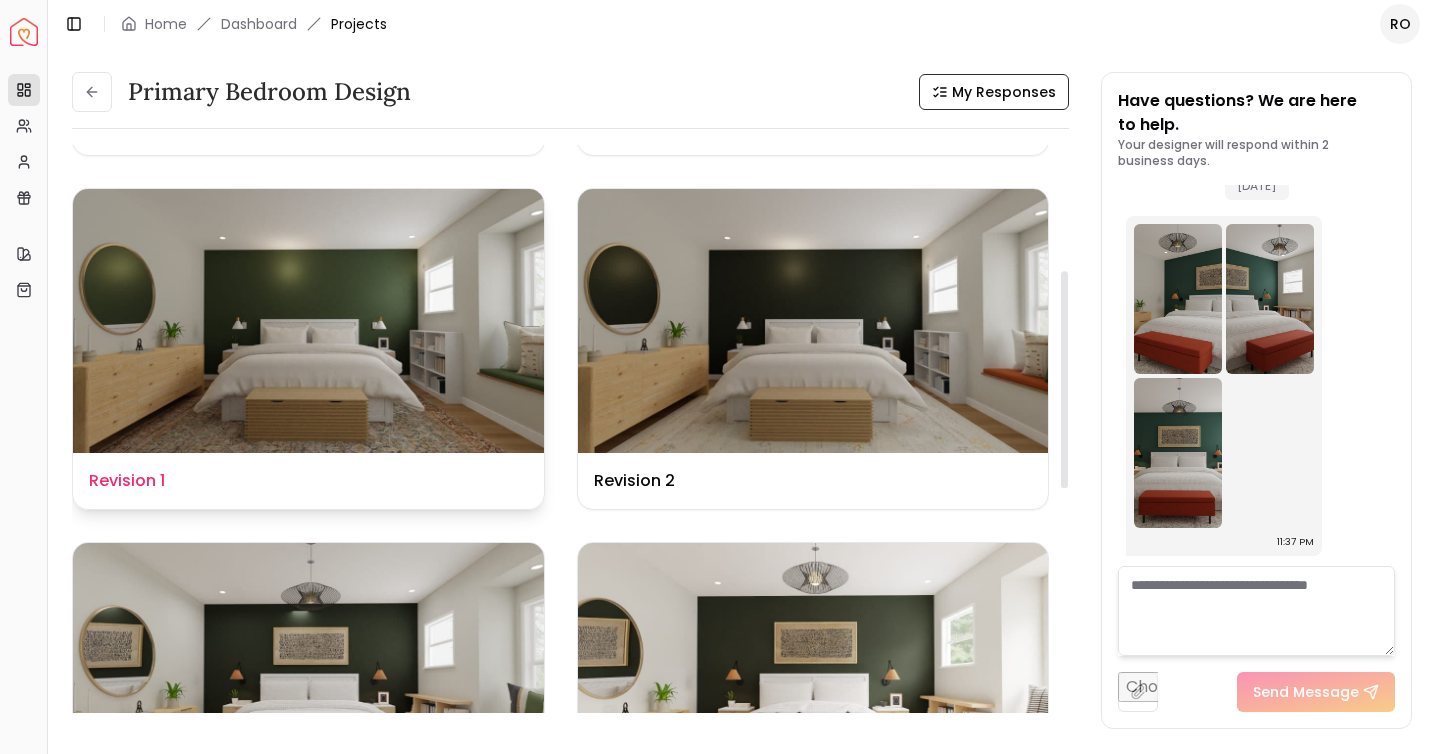 click at bounding box center (308, 321) 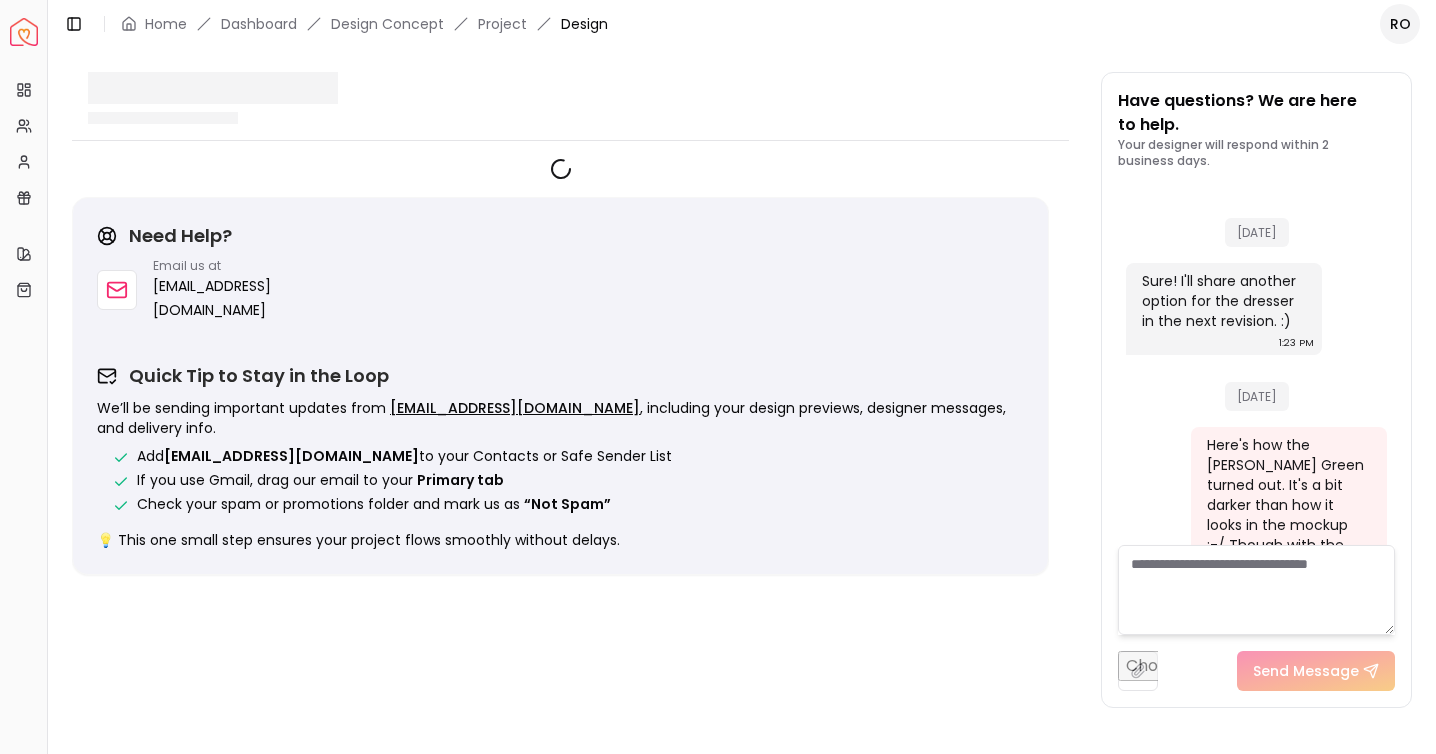 scroll, scrollTop: 7843, scrollLeft: 0, axis: vertical 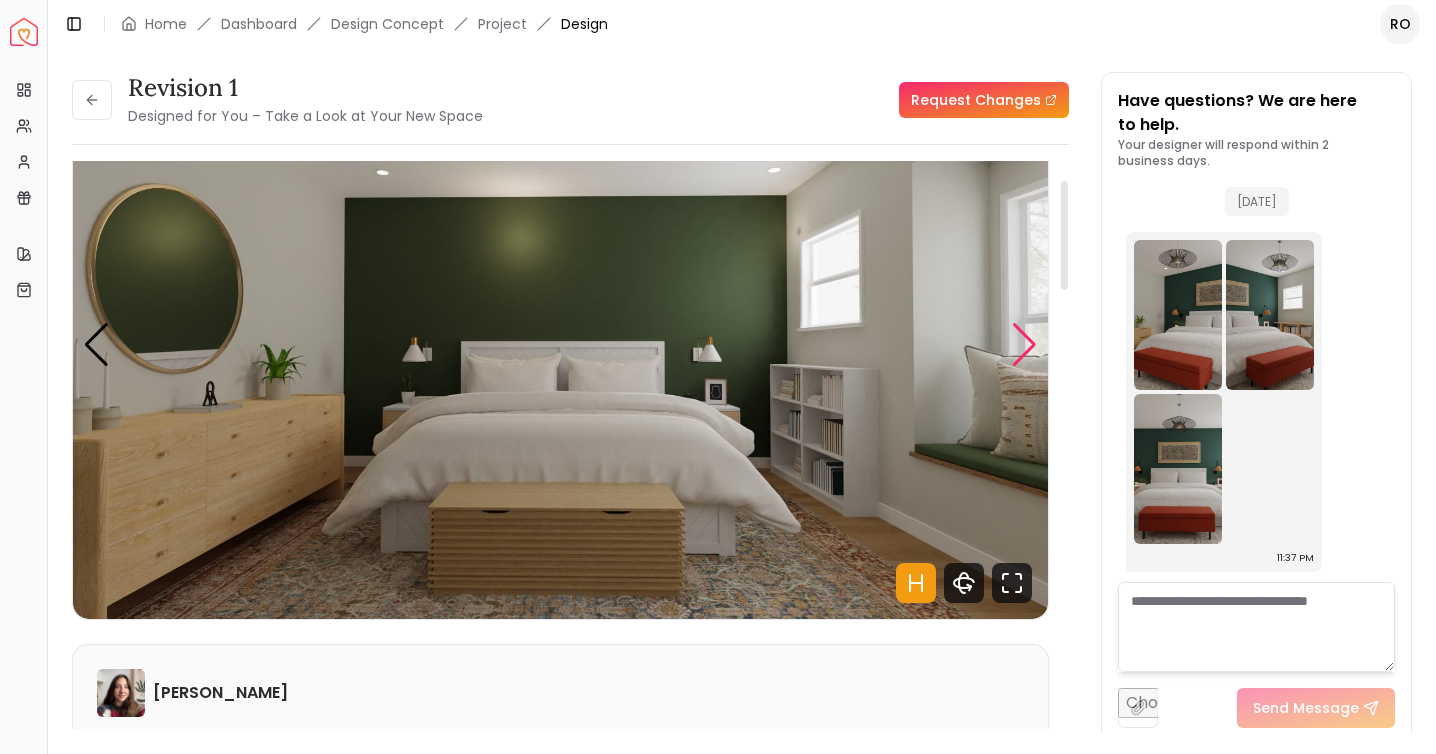 click at bounding box center (1024, 345) 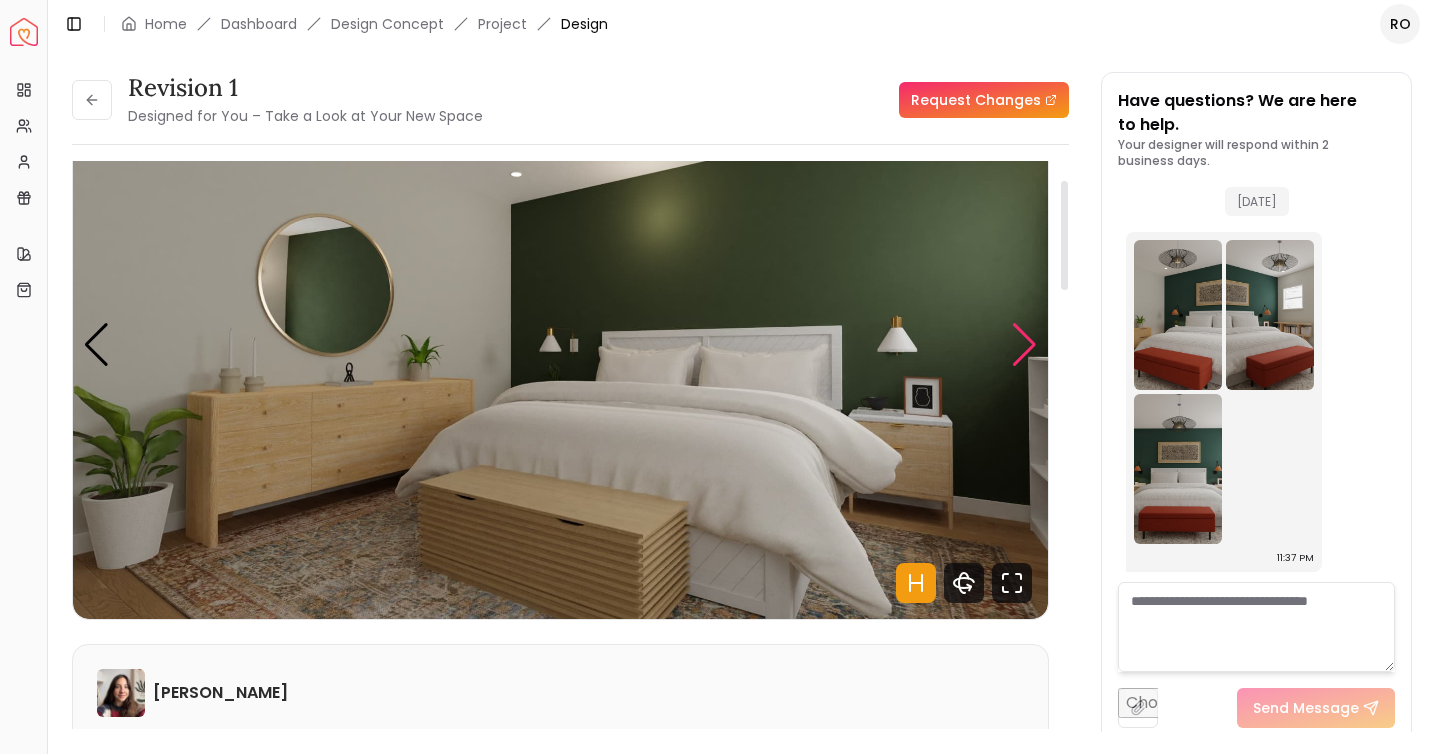 click at bounding box center (1024, 345) 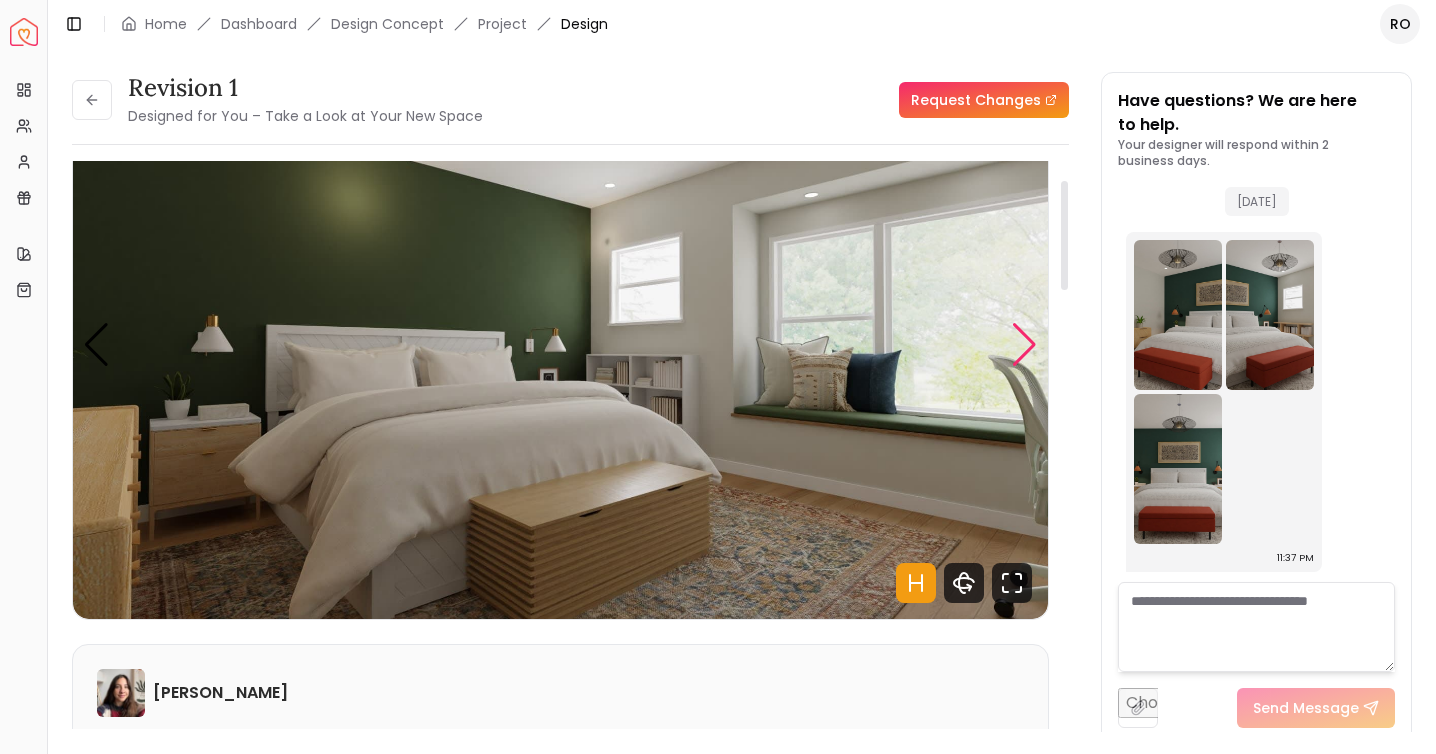 click at bounding box center [1024, 345] 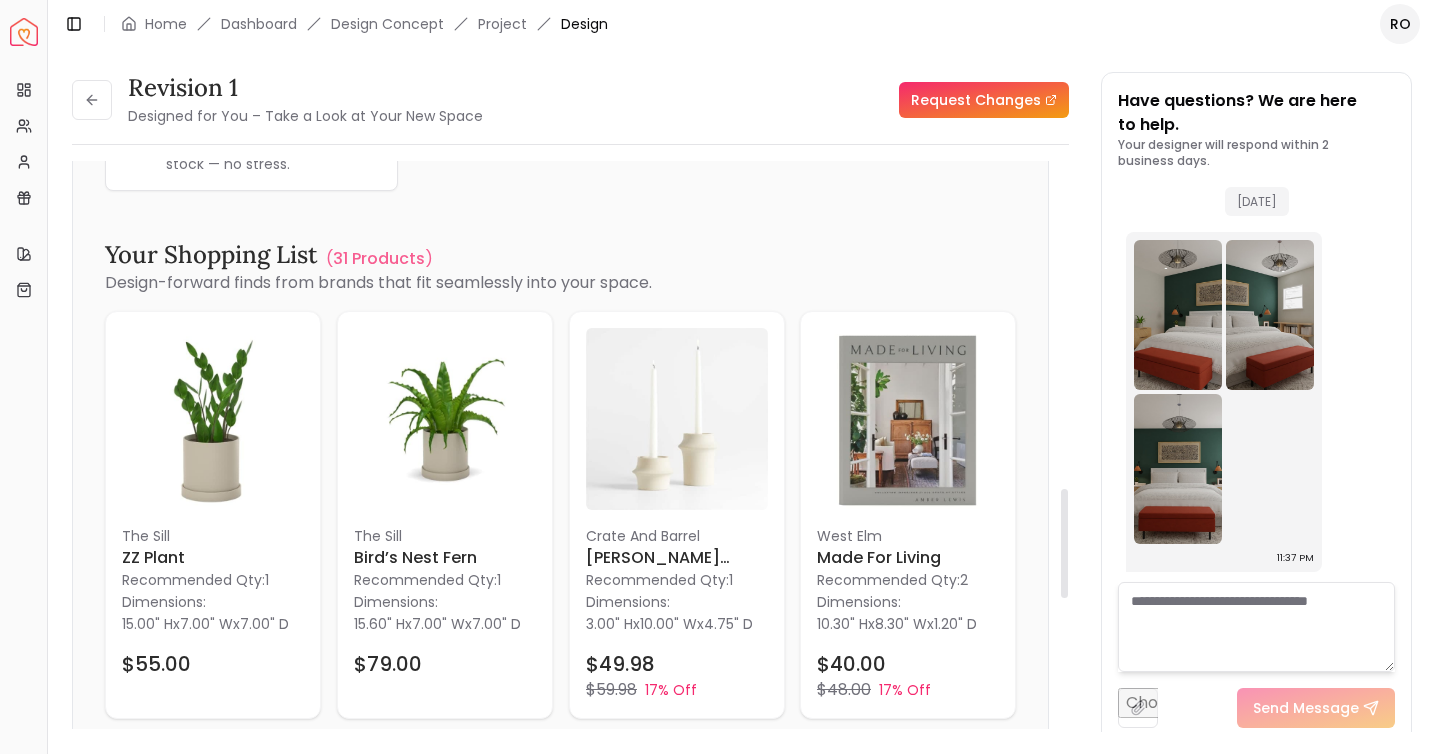 scroll, scrollTop: 1616, scrollLeft: 0, axis: vertical 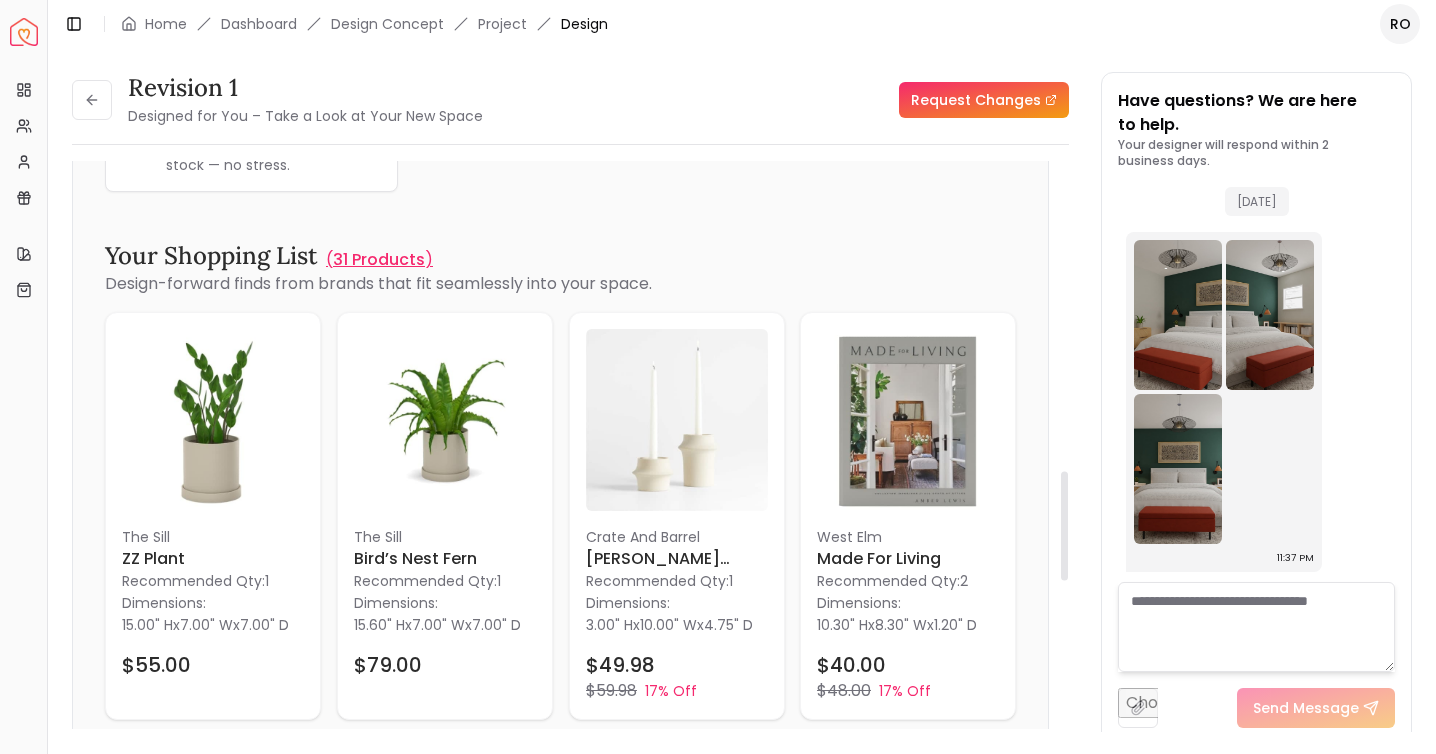 click on "31   Products" at bounding box center [379, 260] 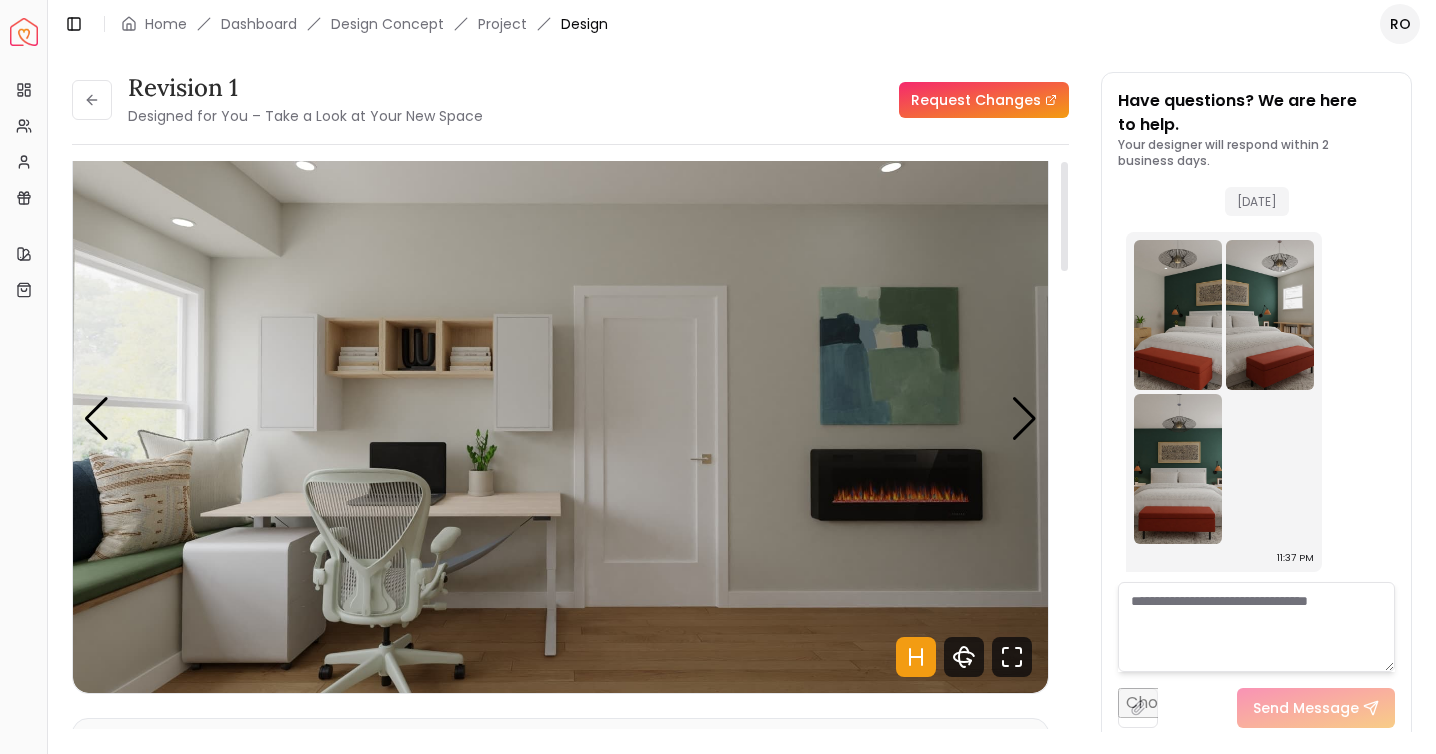 scroll, scrollTop: 0, scrollLeft: 0, axis: both 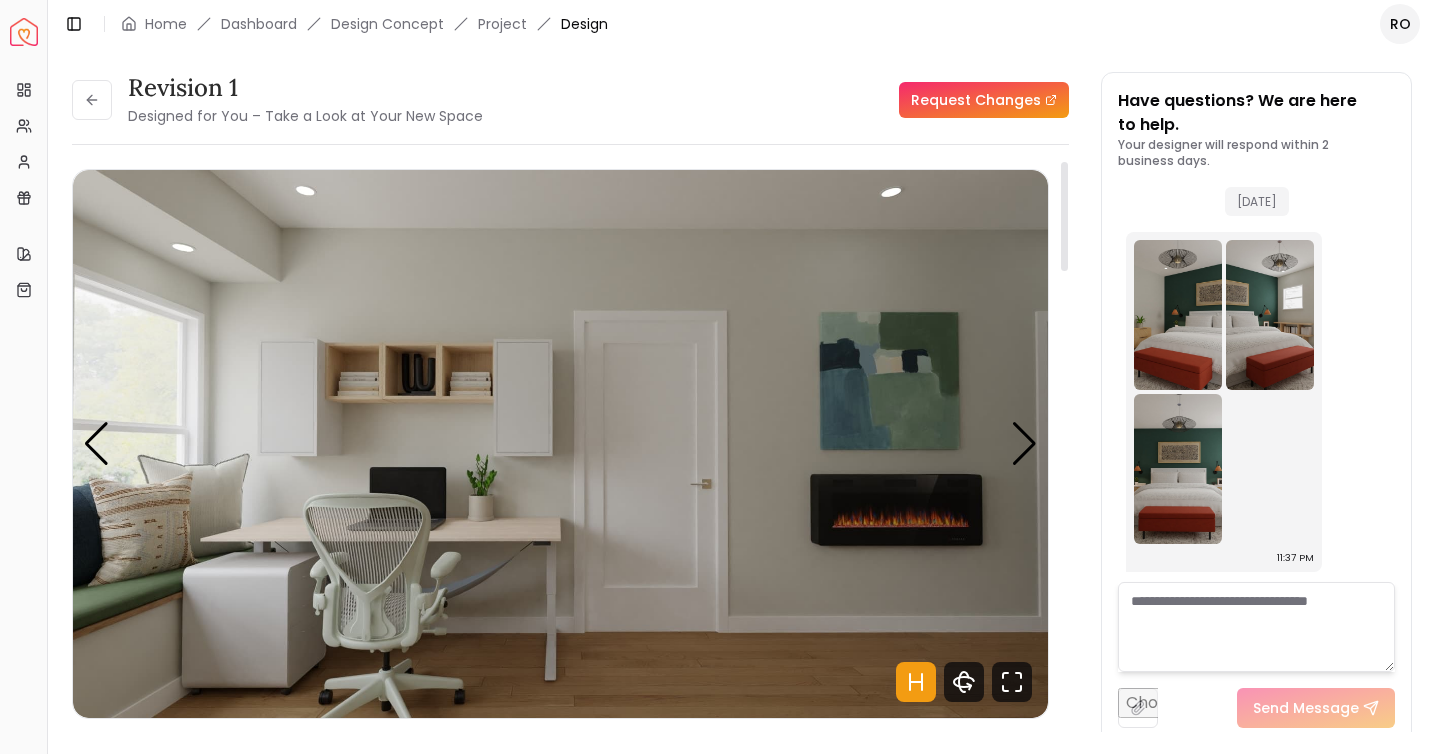 click at bounding box center [560, 444] 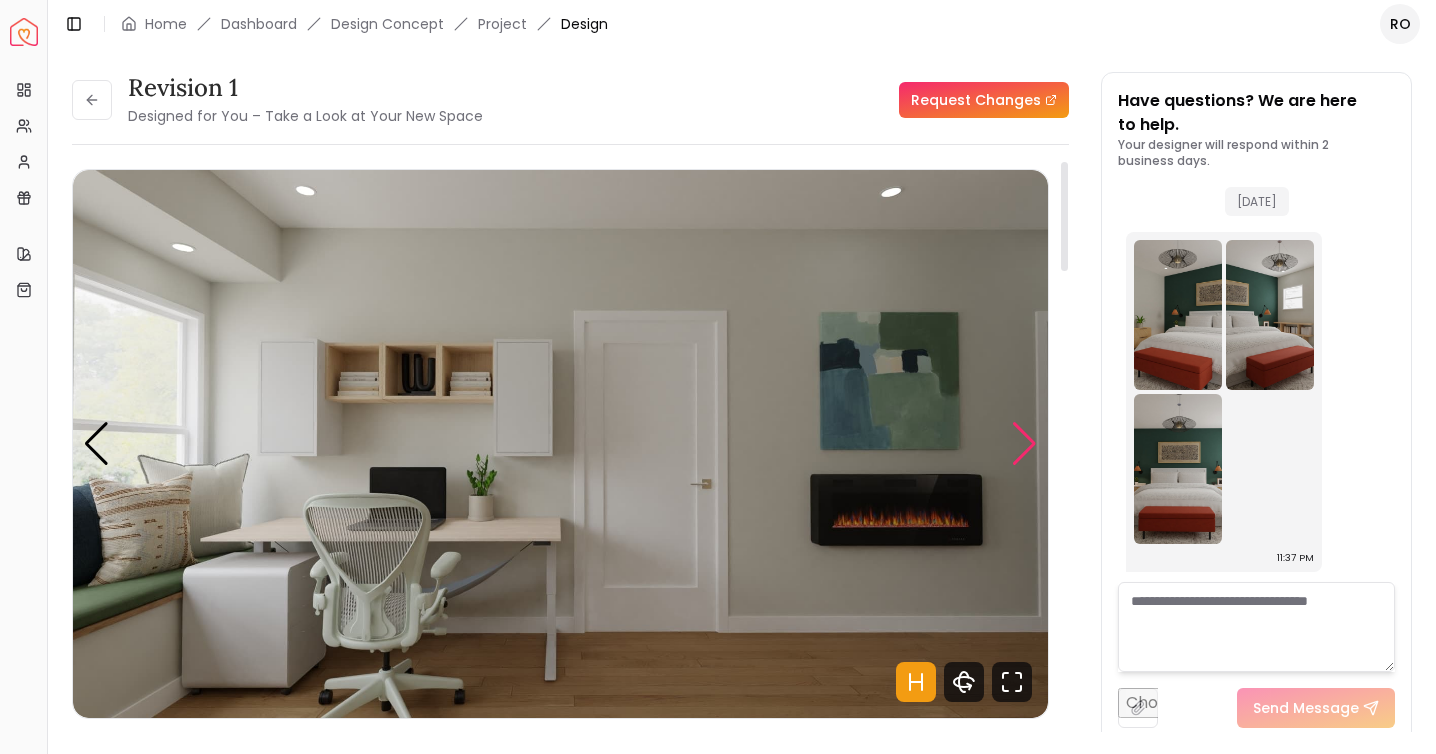 click at bounding box center (1024, 444) 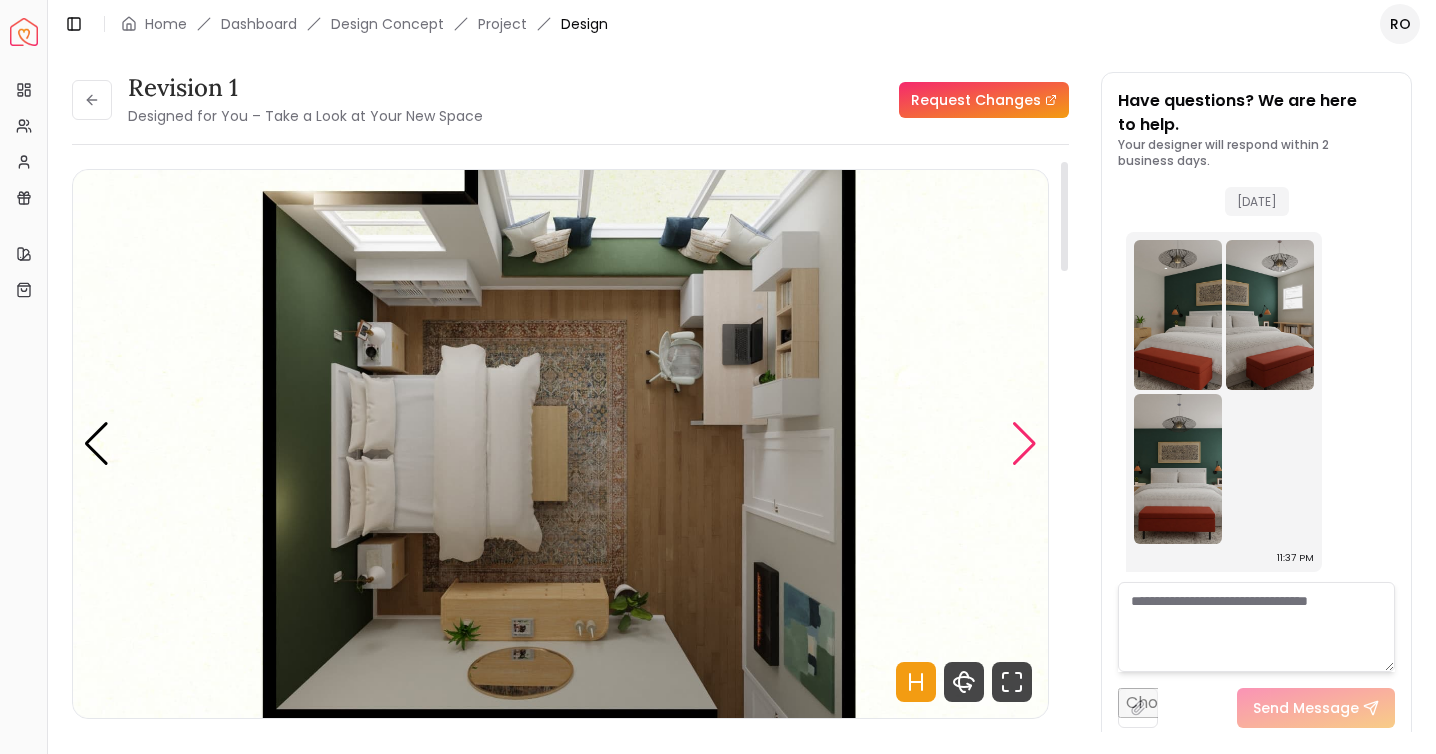 click at bounding box center (1024, 444) 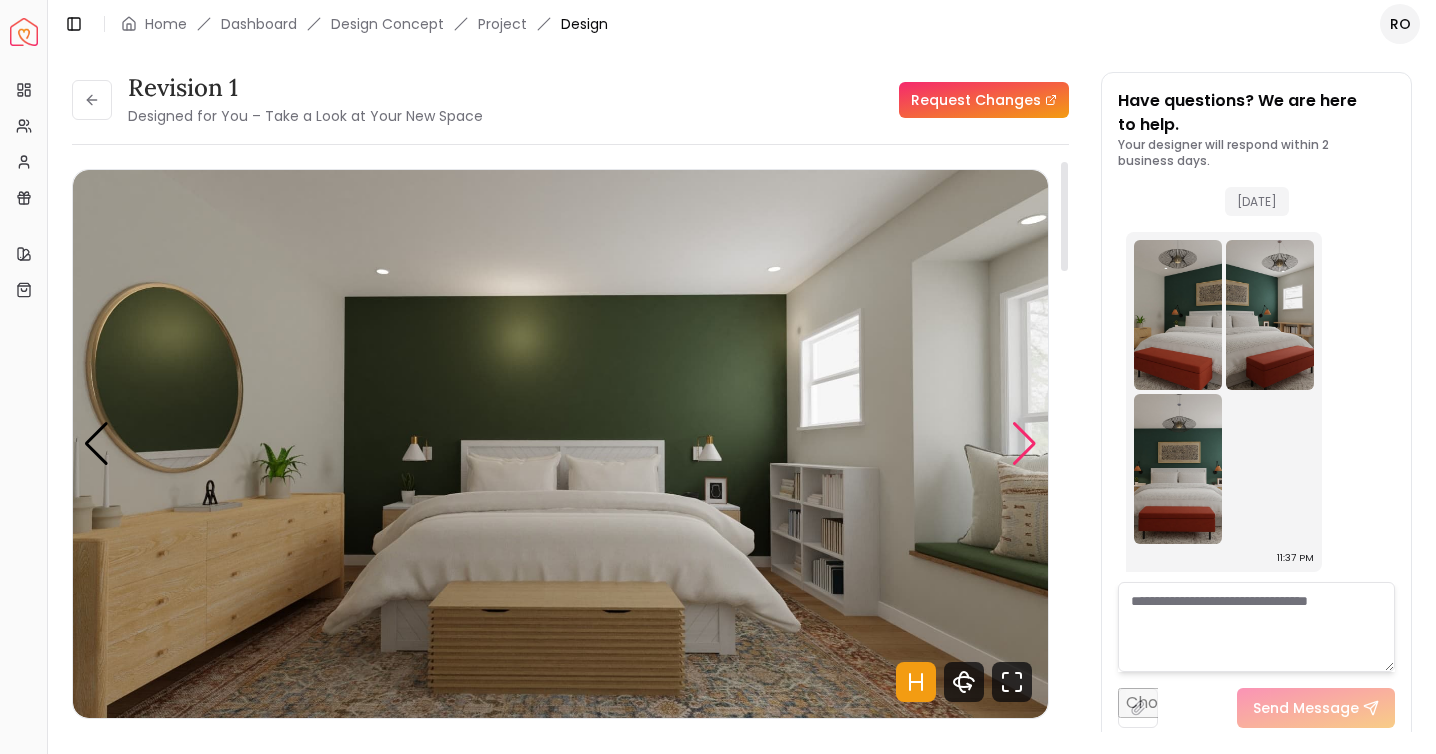 click at bounding box center (1024, 444) 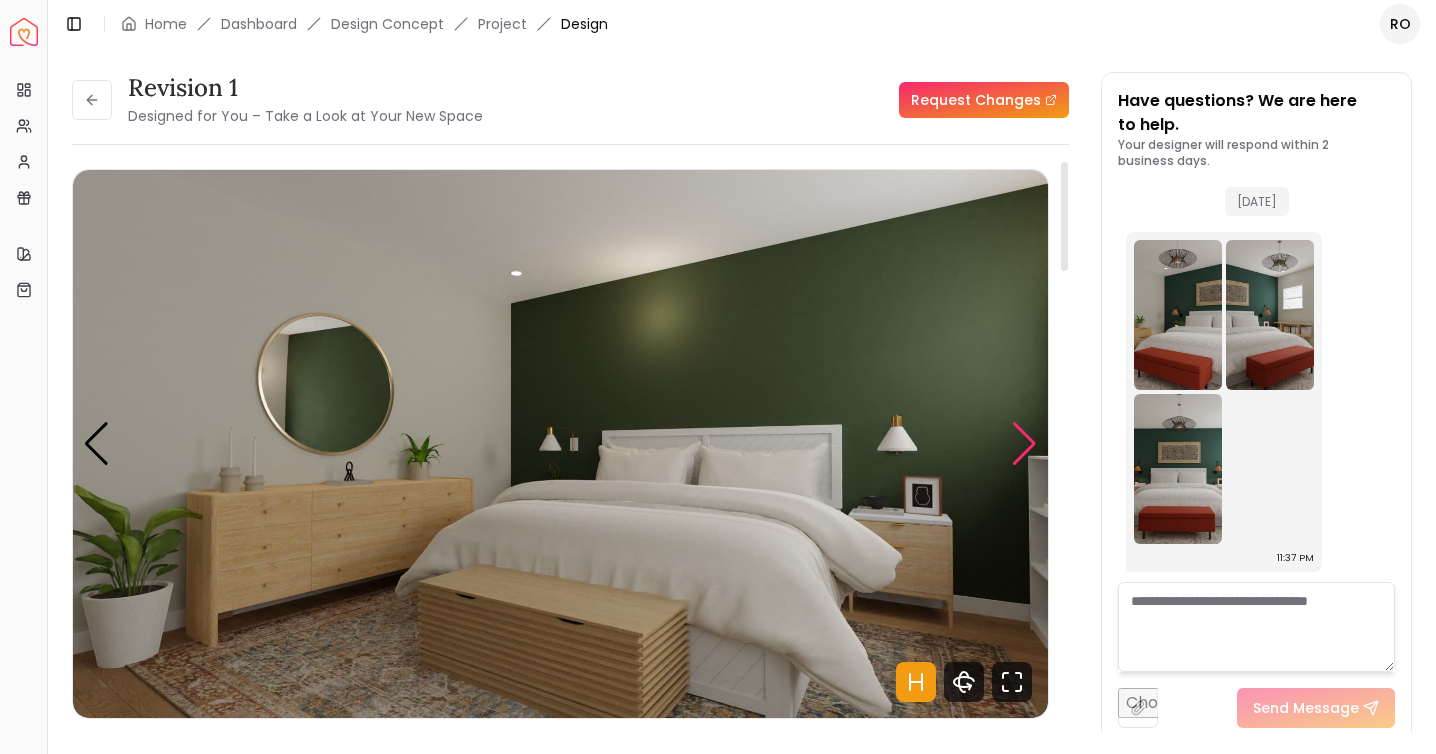 click at bounding box center (1024, 444) 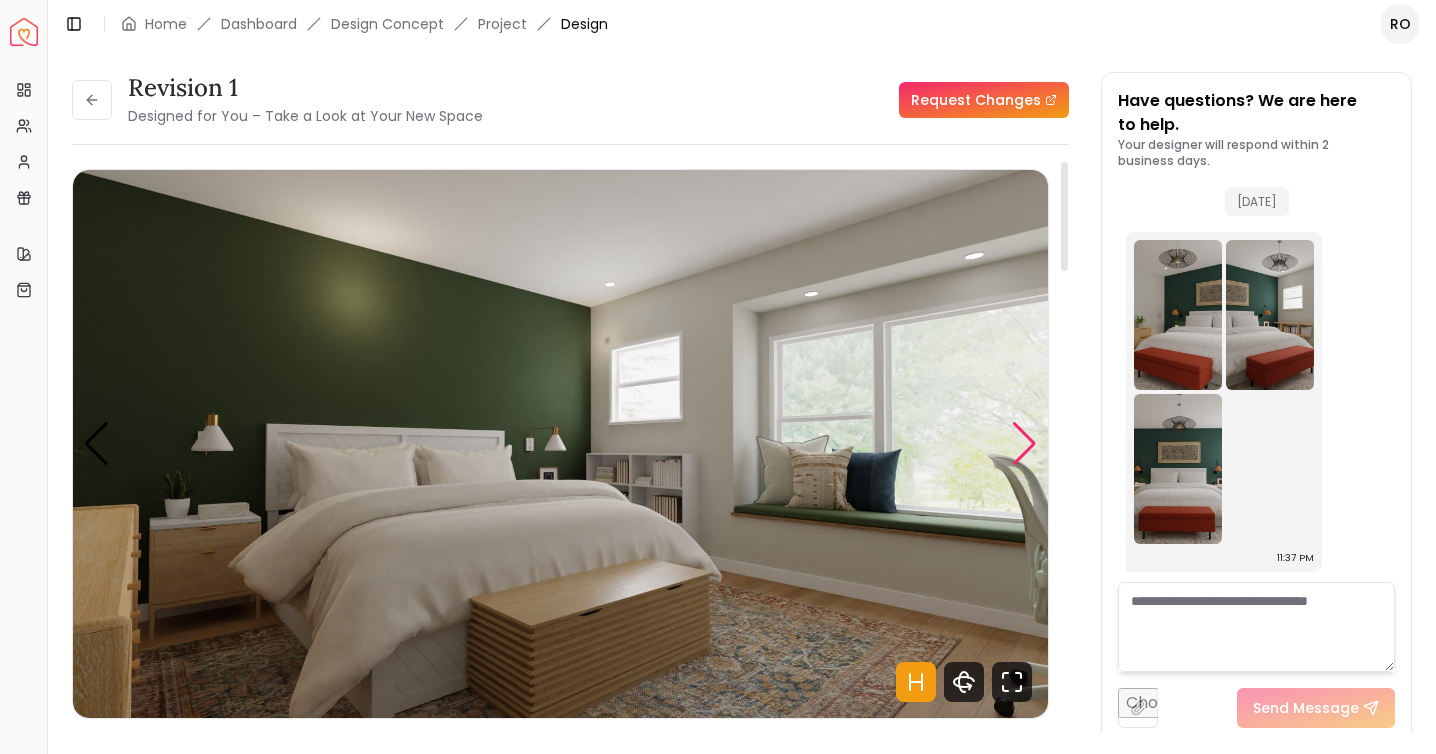 click at bounding box center (1024, 444) 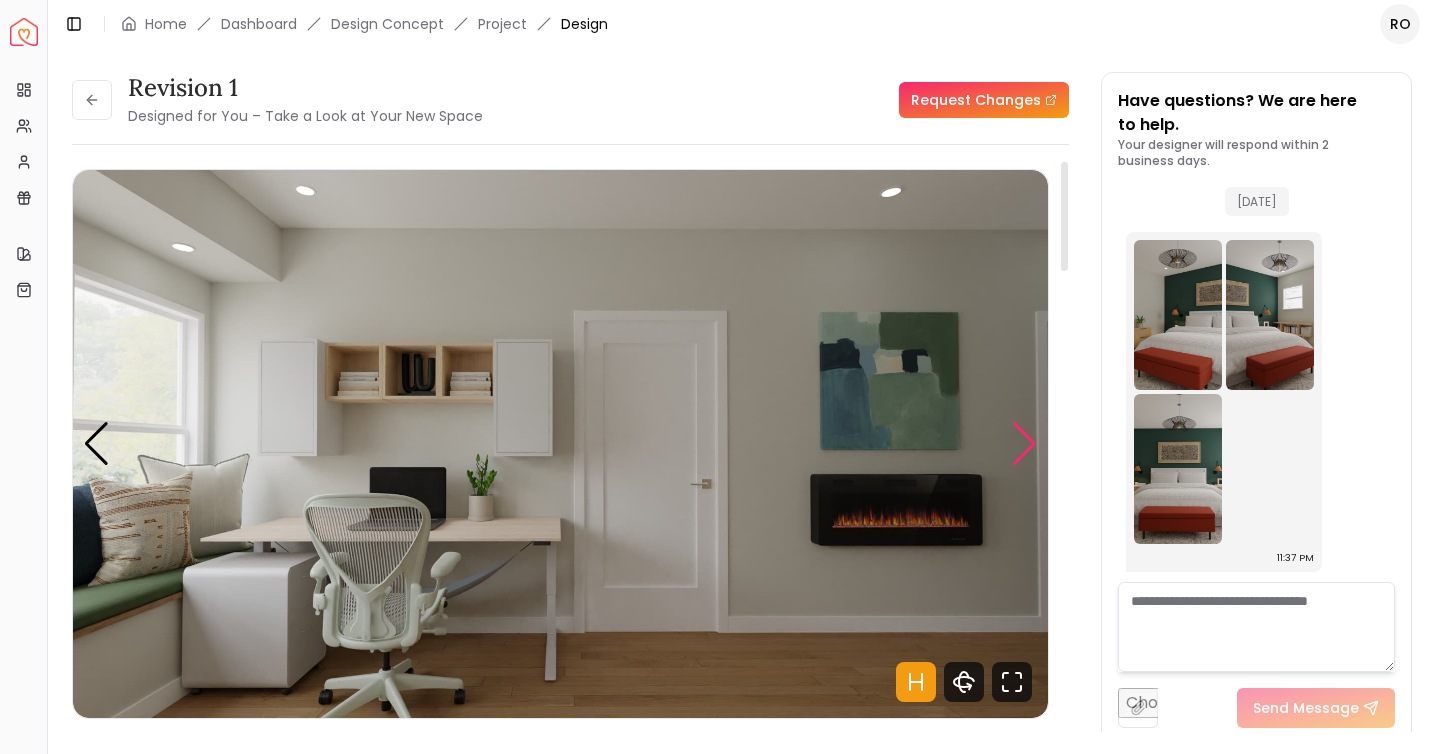 click at bounding box center [1024, 444] 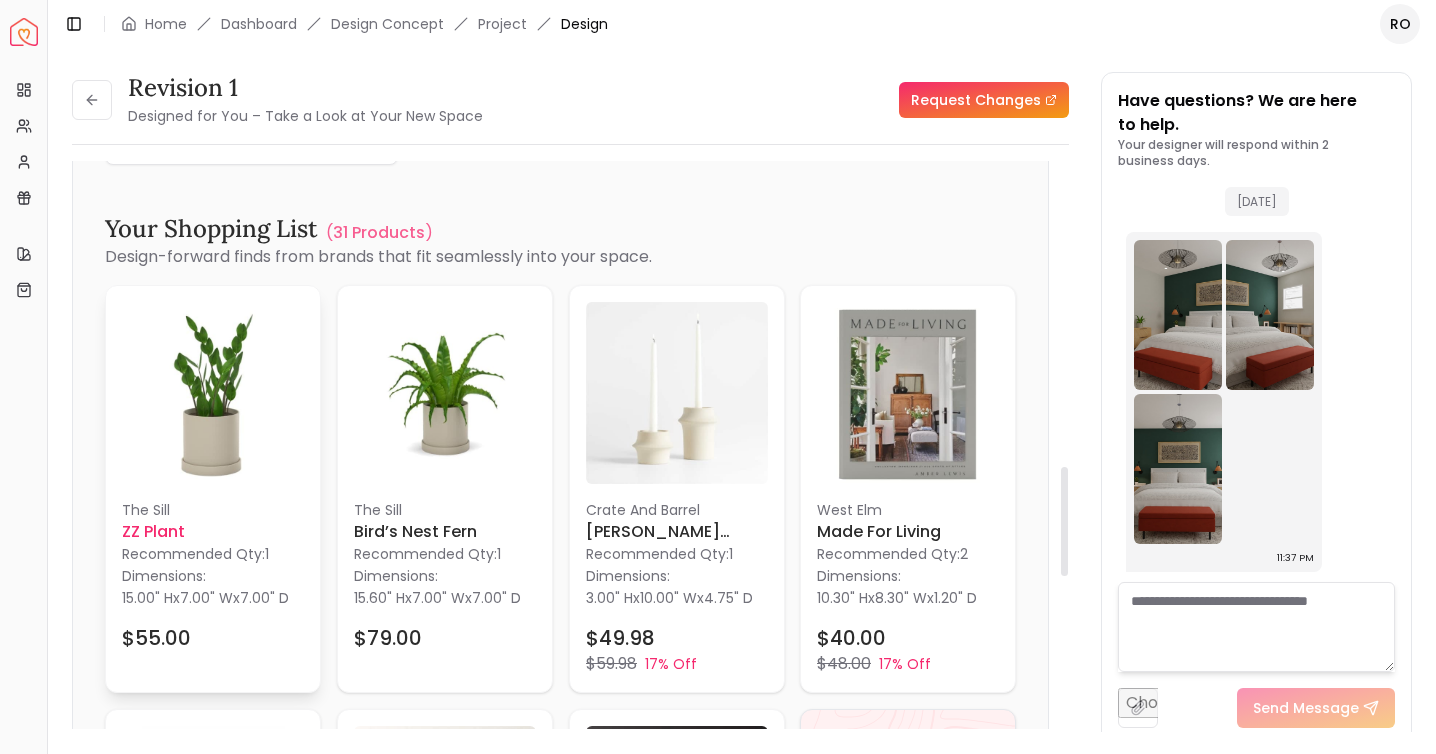 scroll, scrollTop: 1591, scrollLeft: 0, axis: vertical 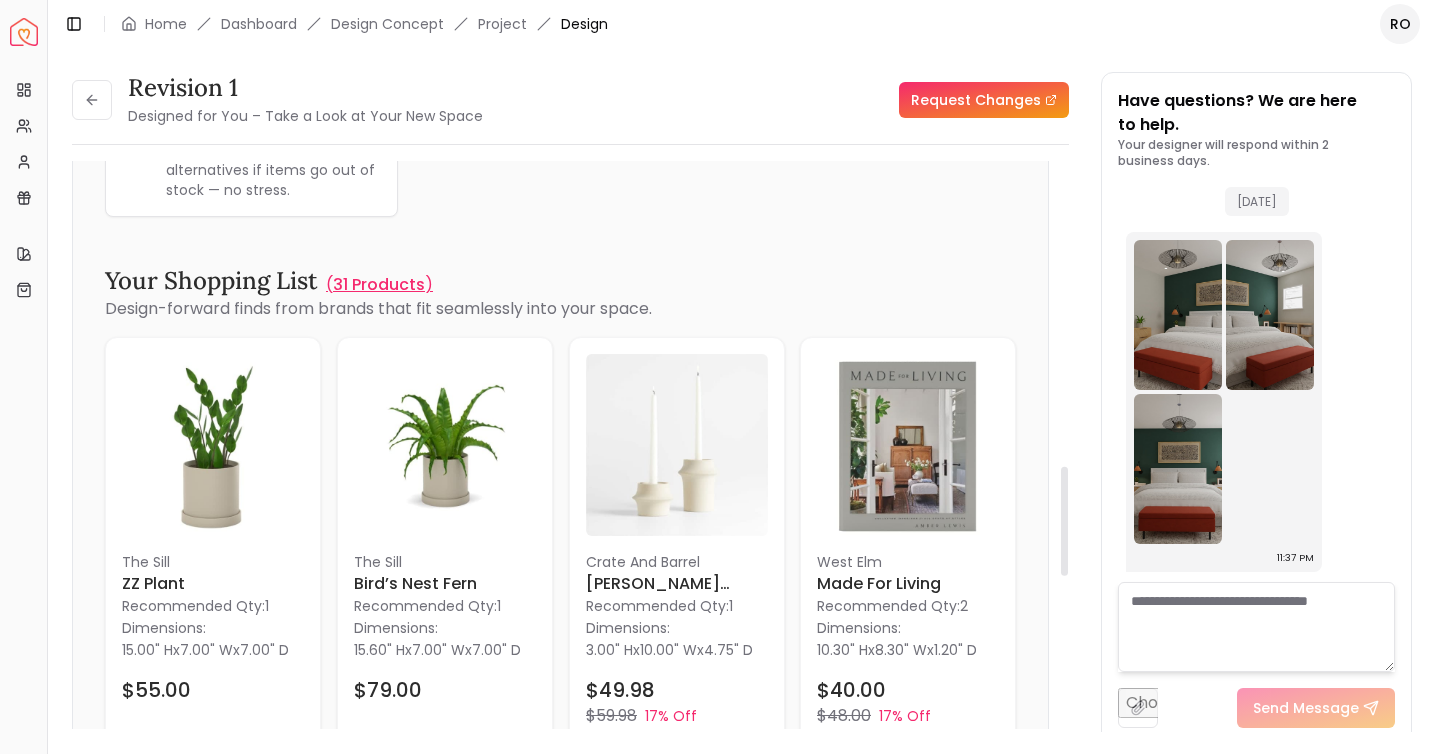 click on "31   Products" at bounding box center (379, 285) 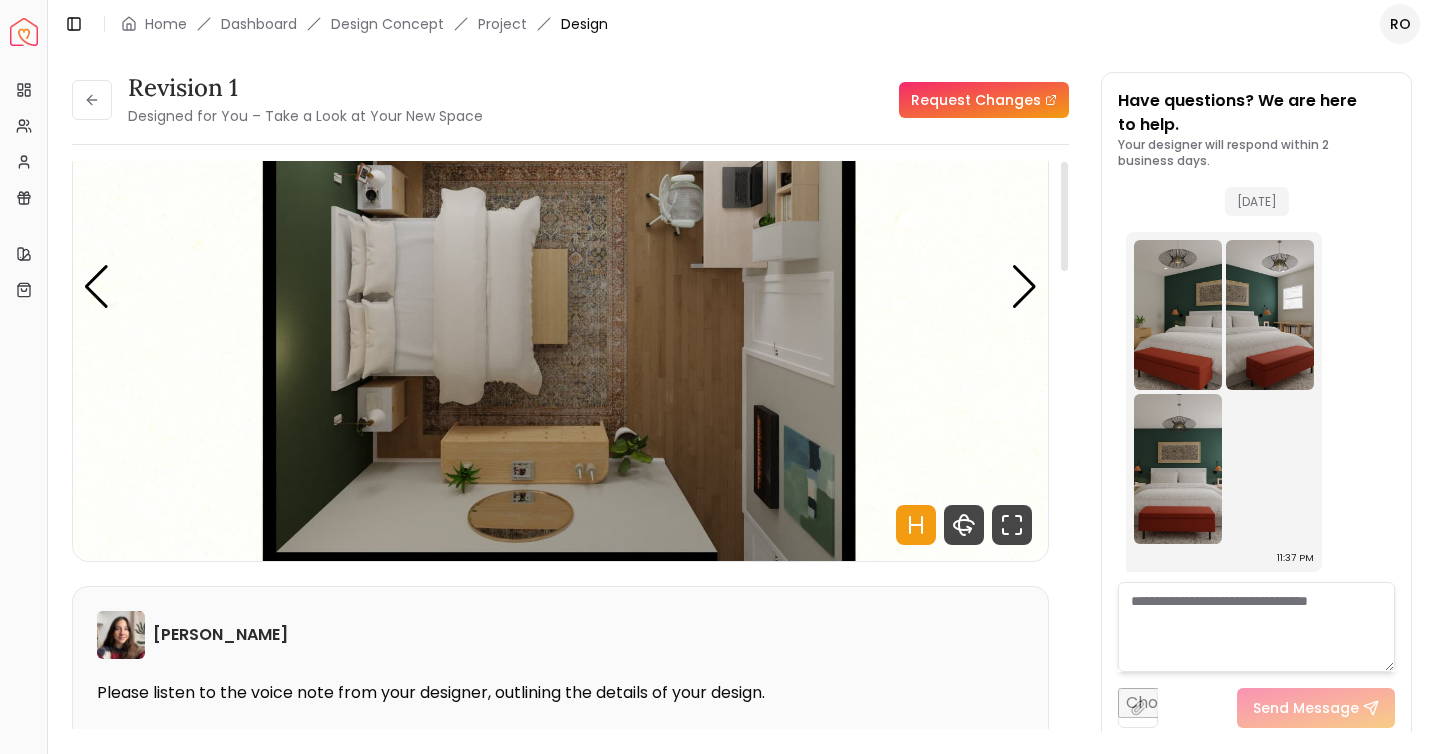 scroll, scrollTop: 0, scrollLeft: 0, axis: both 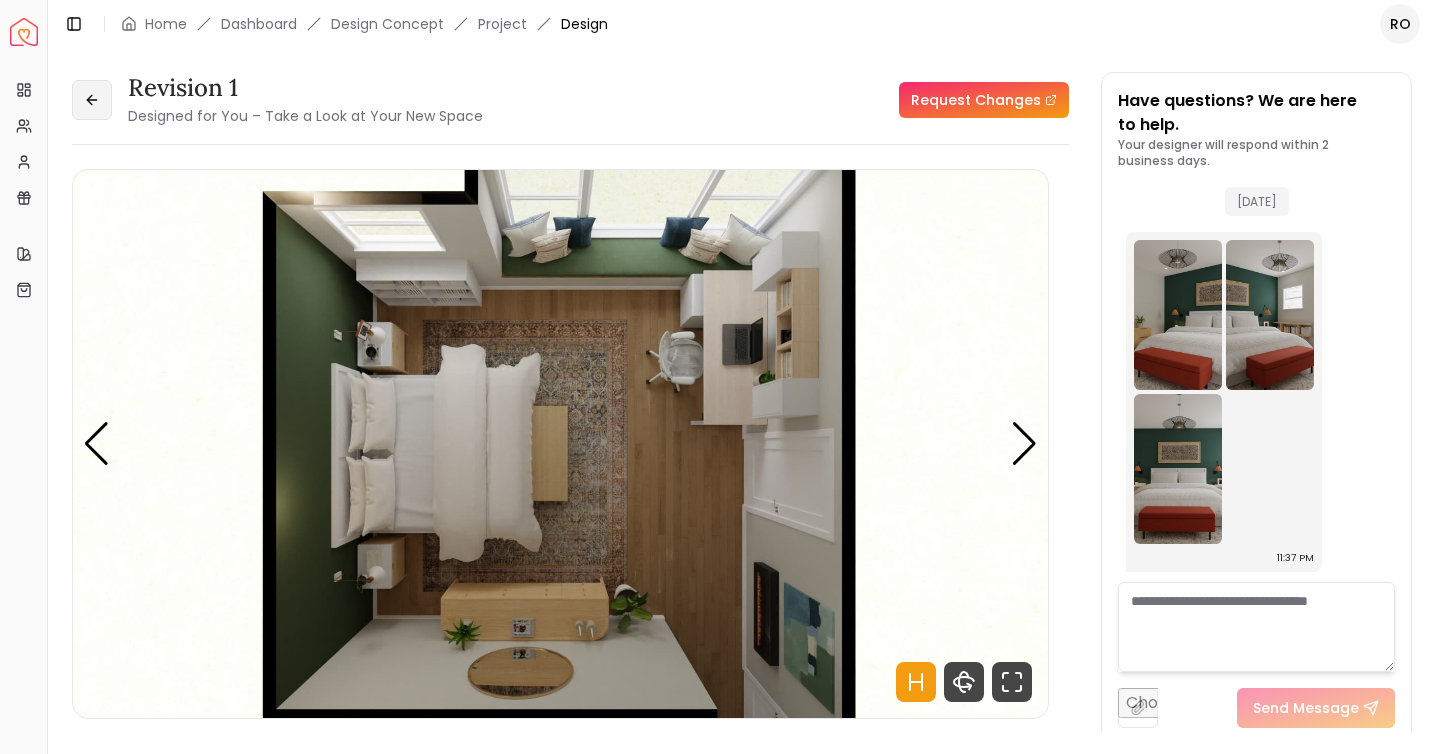 click 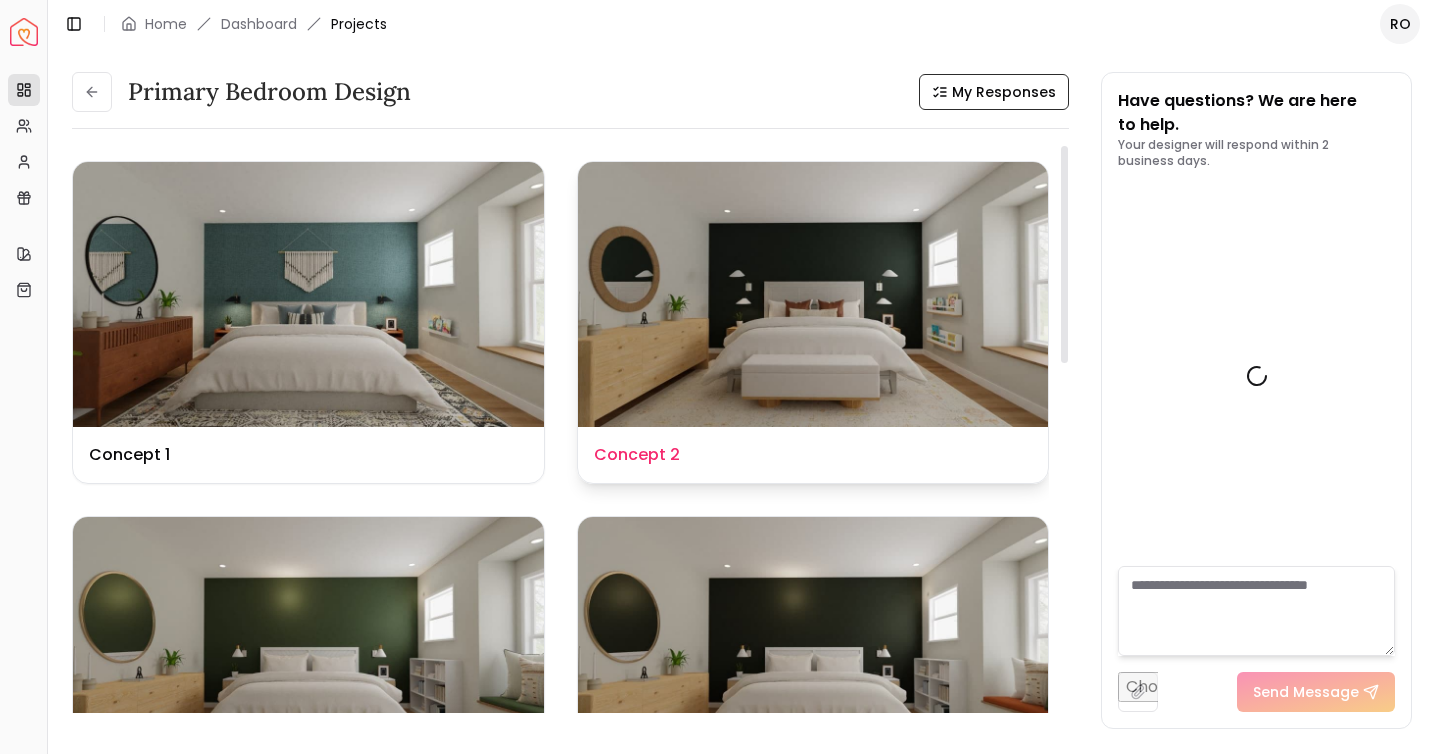 scroll, scrollTop: 85, scrollLeft: 0, axis: vertical 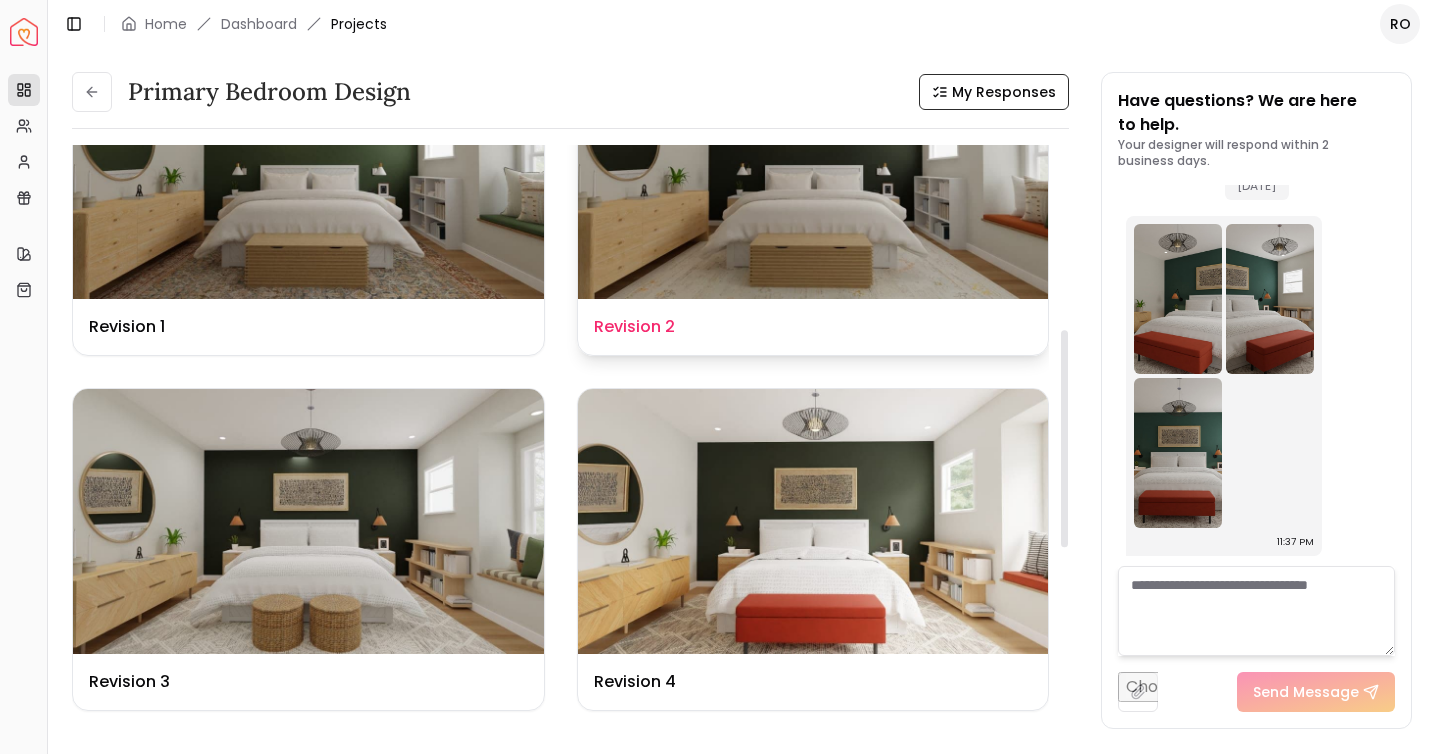 click at bounding box center (813, 167) 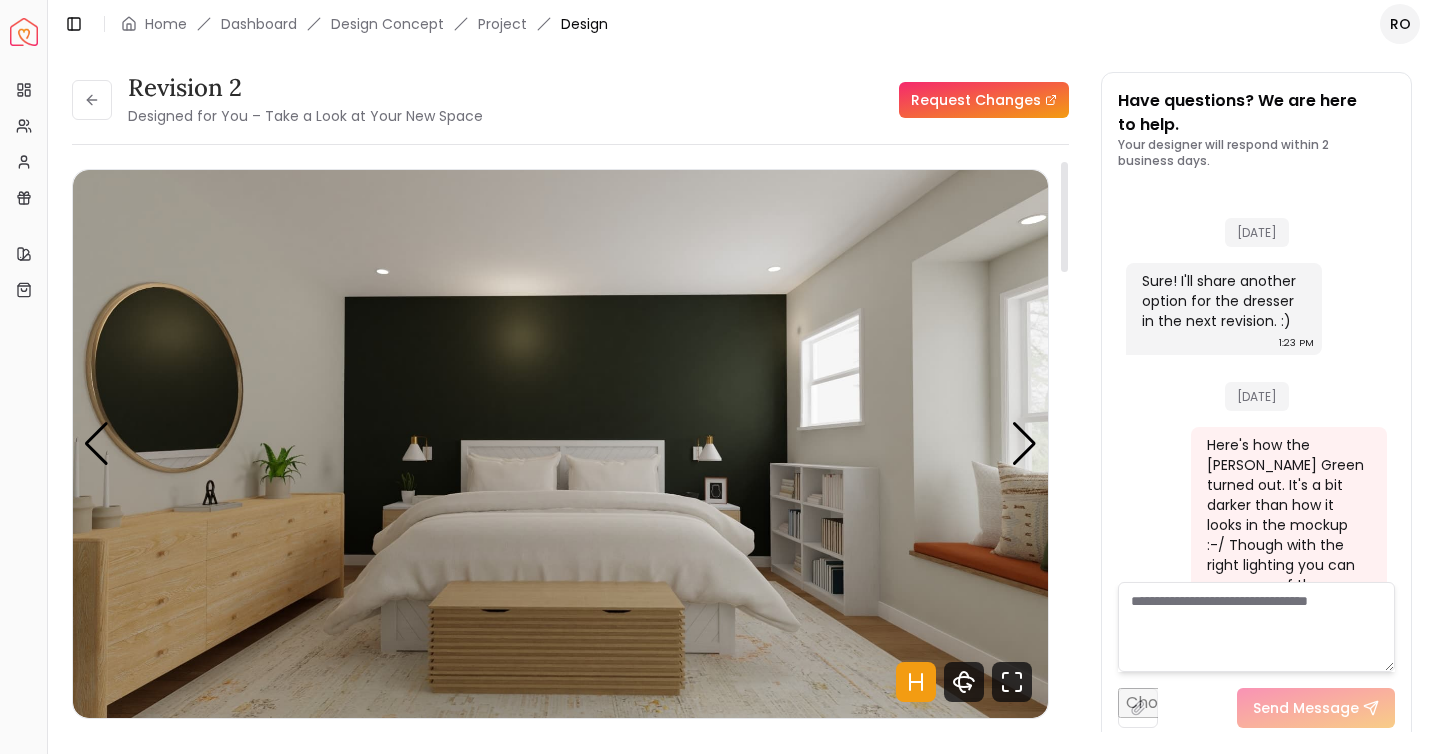 scroll, scrollTop: 7843, scrollLeft: 0, axis: vertical 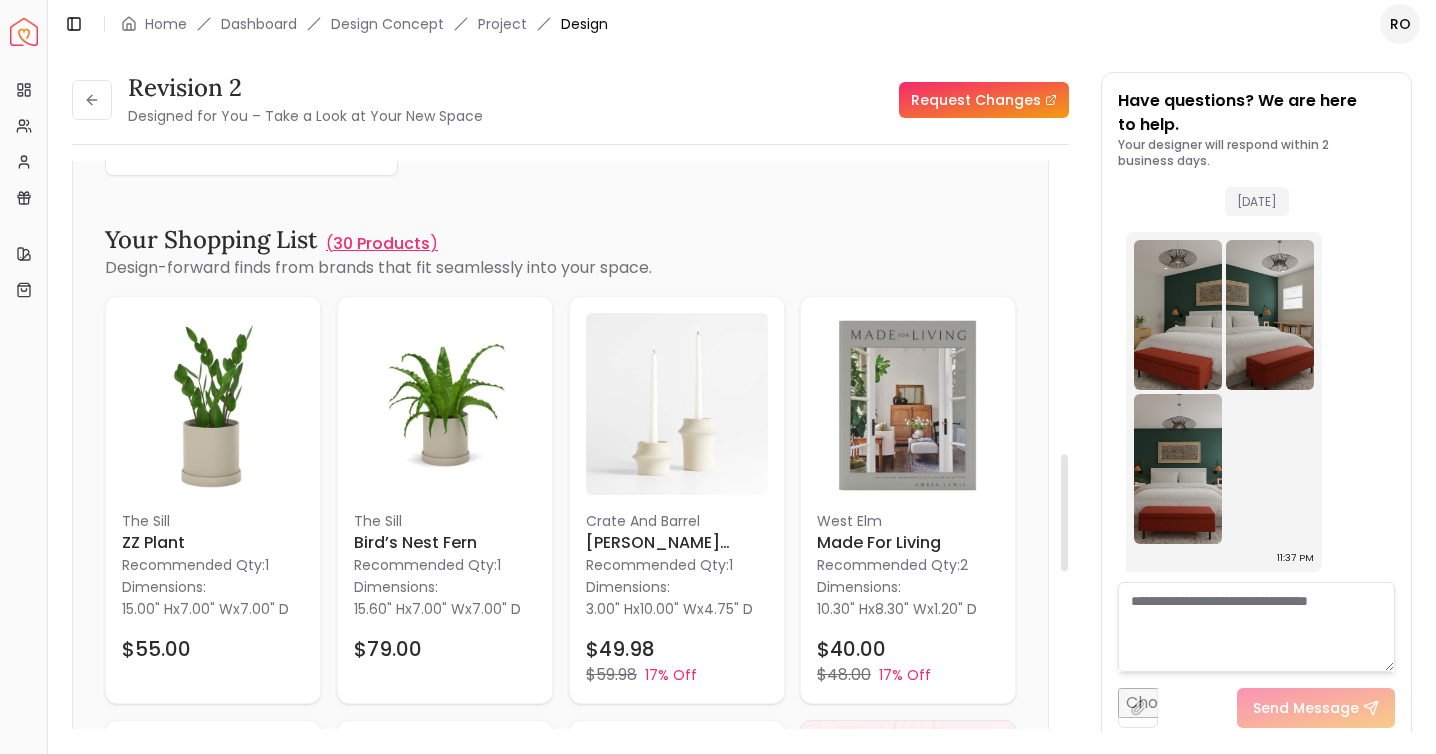 click on "30   Products" at bounding box center (381, 244) 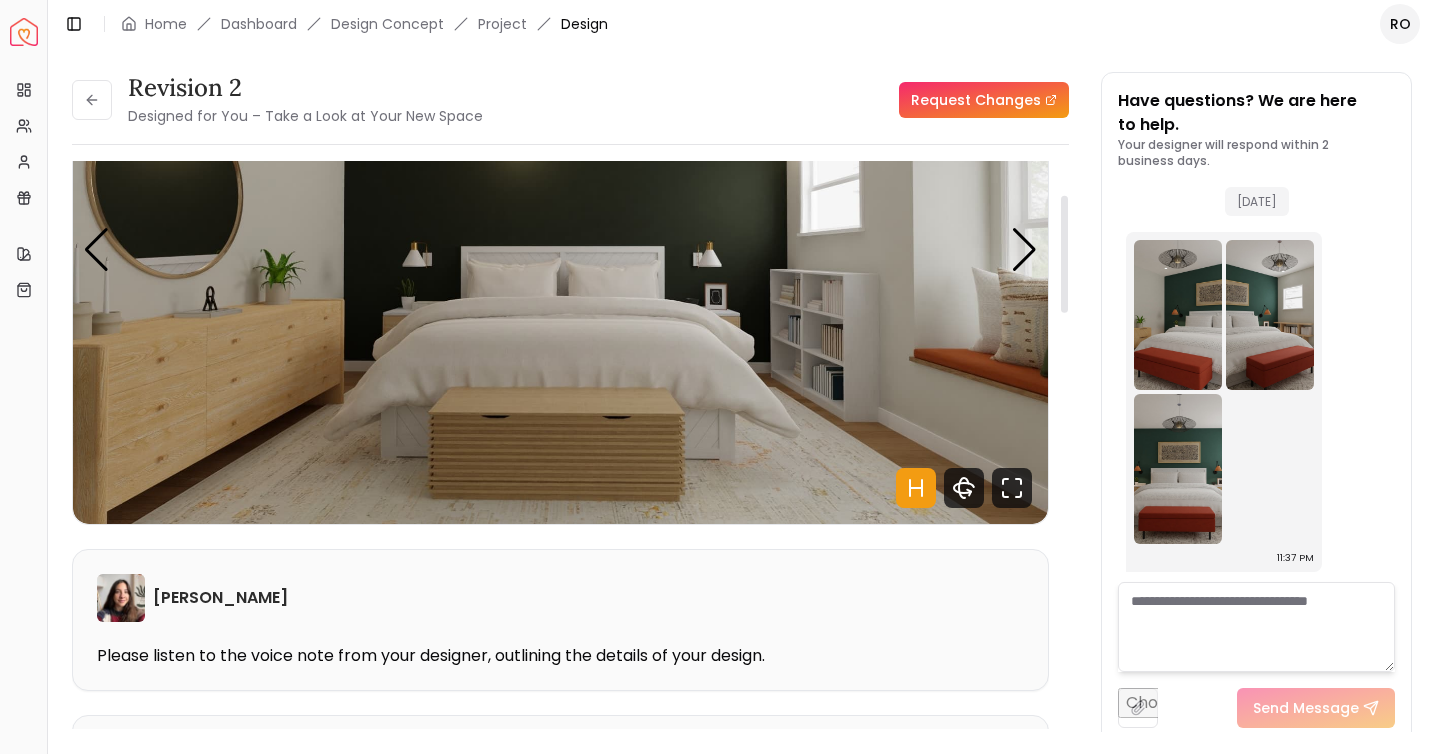scroll, scrollTop: 164, scrollLeft: 0, axis: vertical 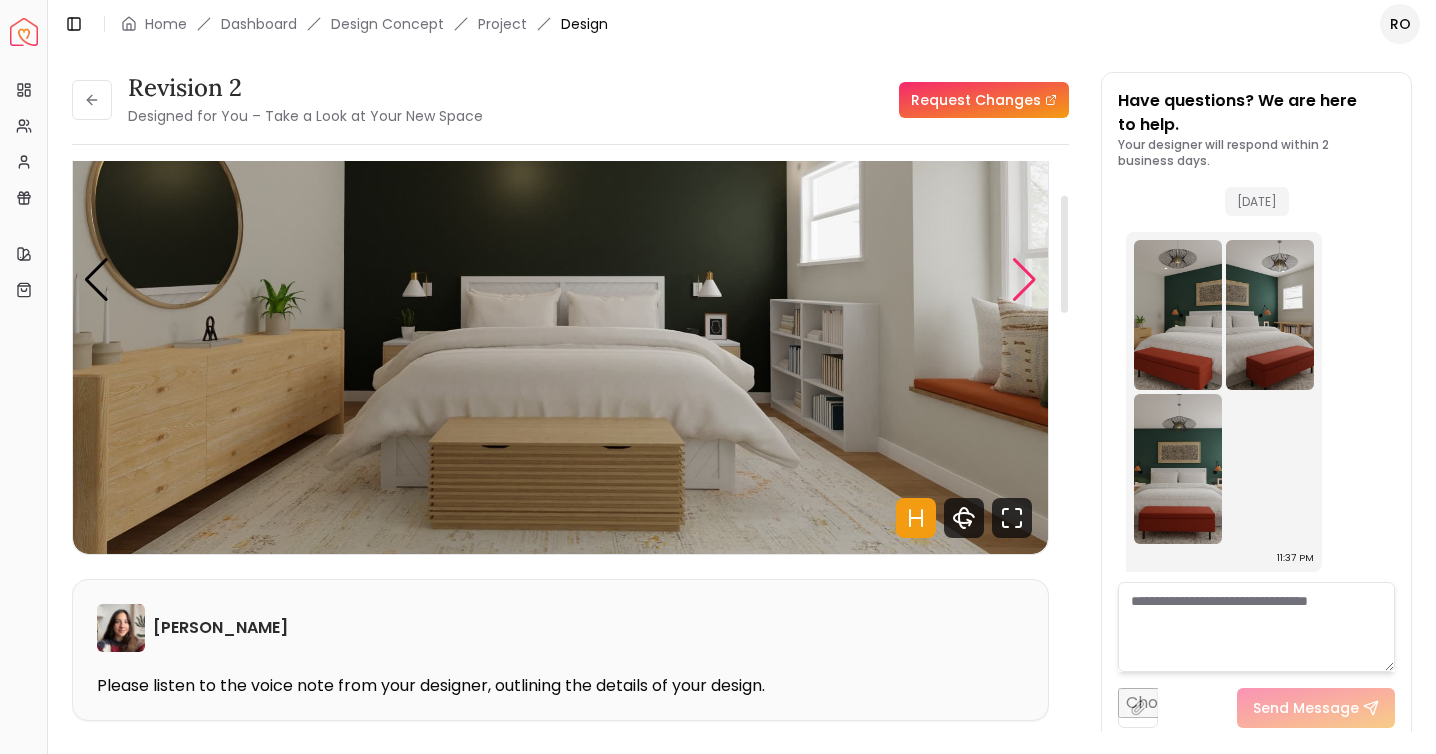 click at bounding box center [1024, 280] 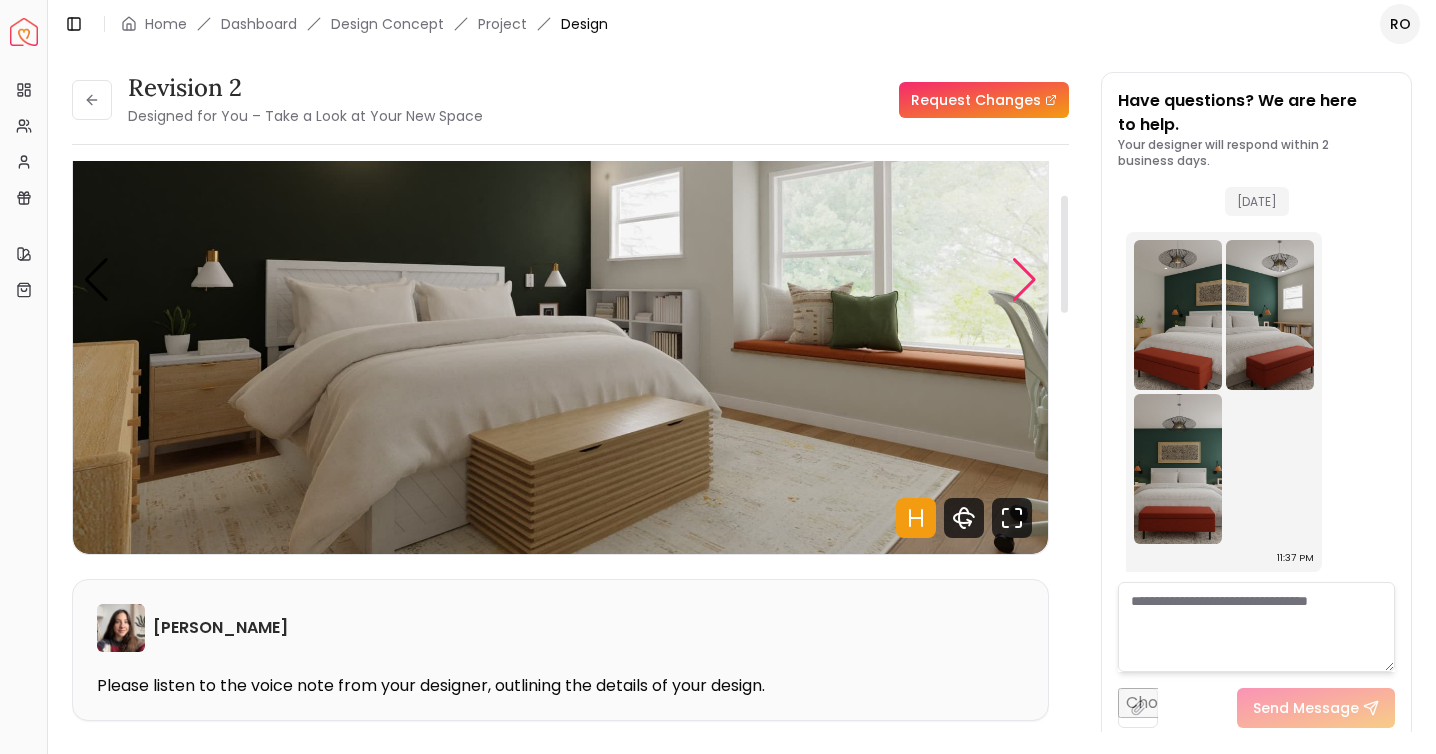 click at bounding box center [1024, 280] 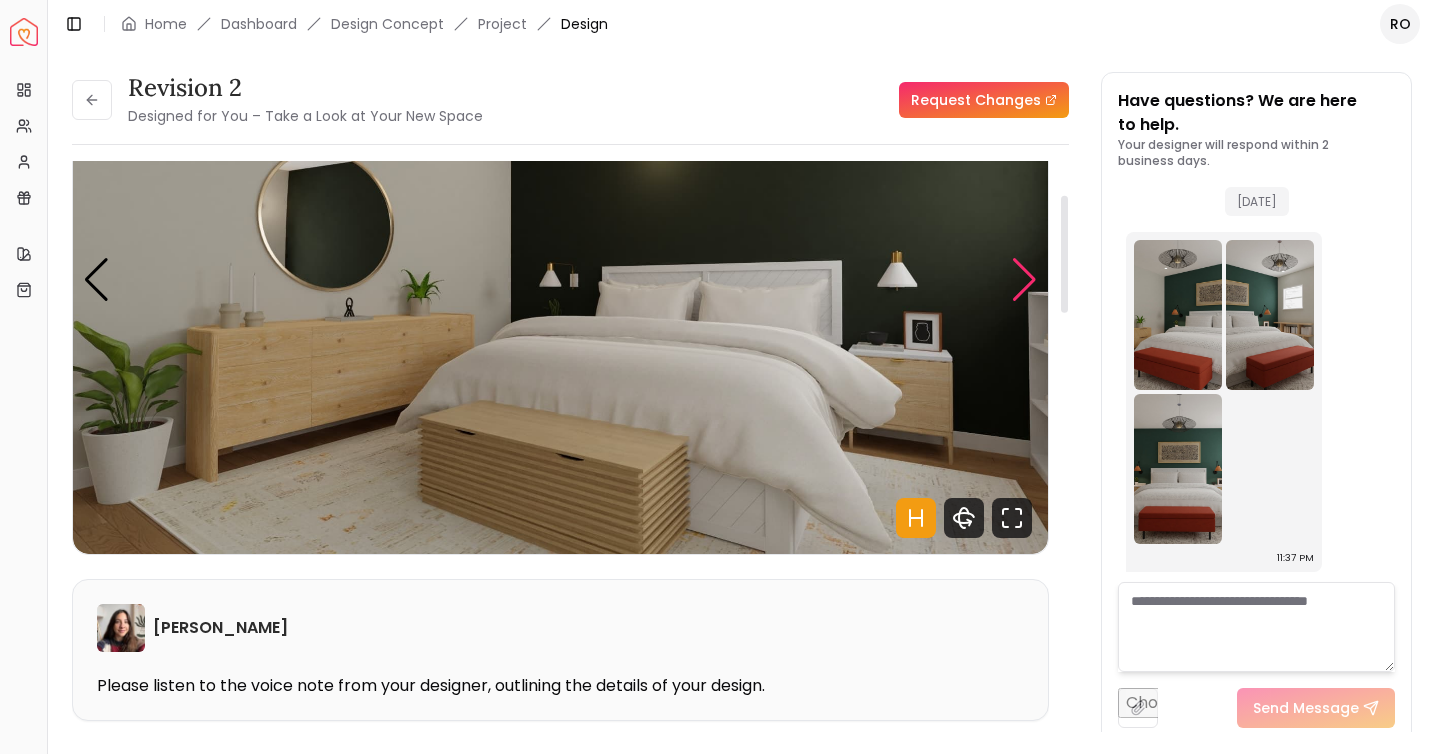 click at bounding box center [1024, 280] 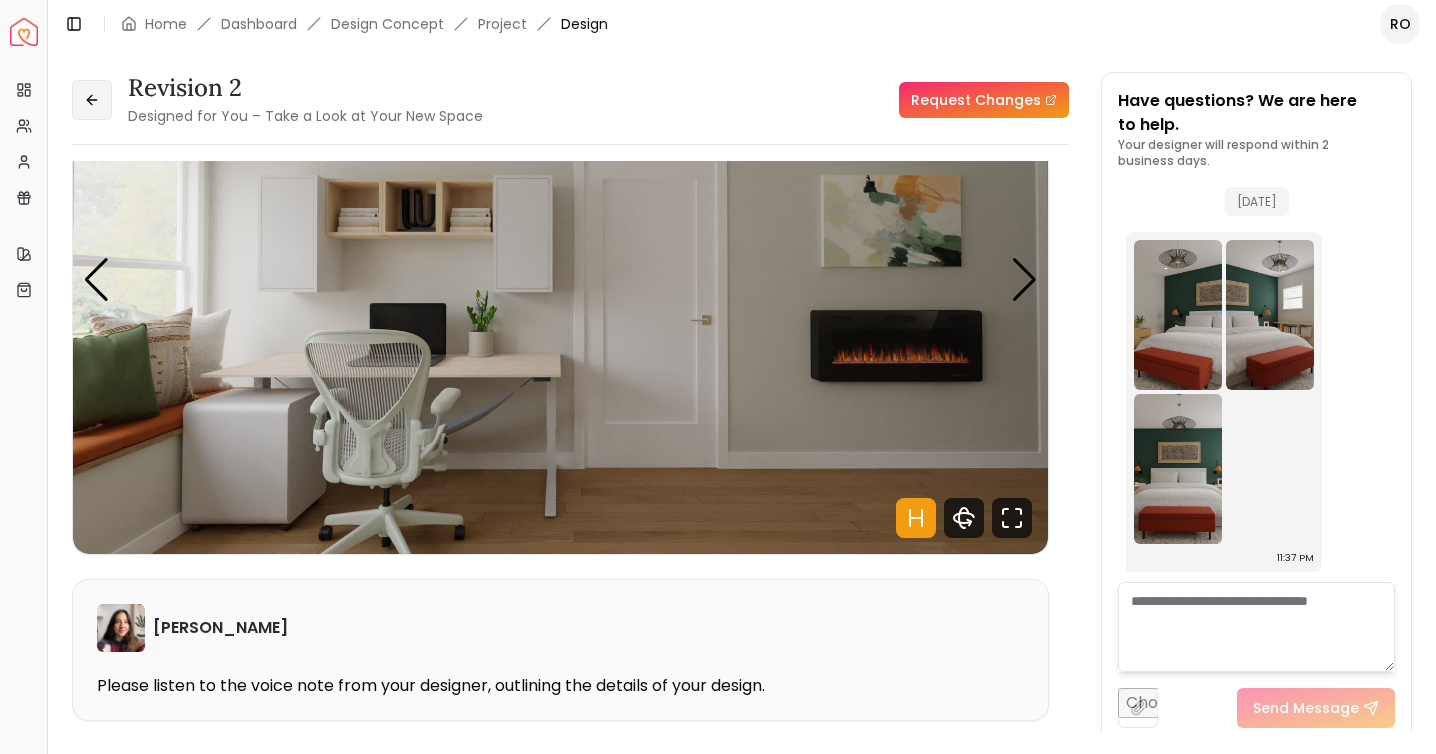 click at bounding box center (92, 100) 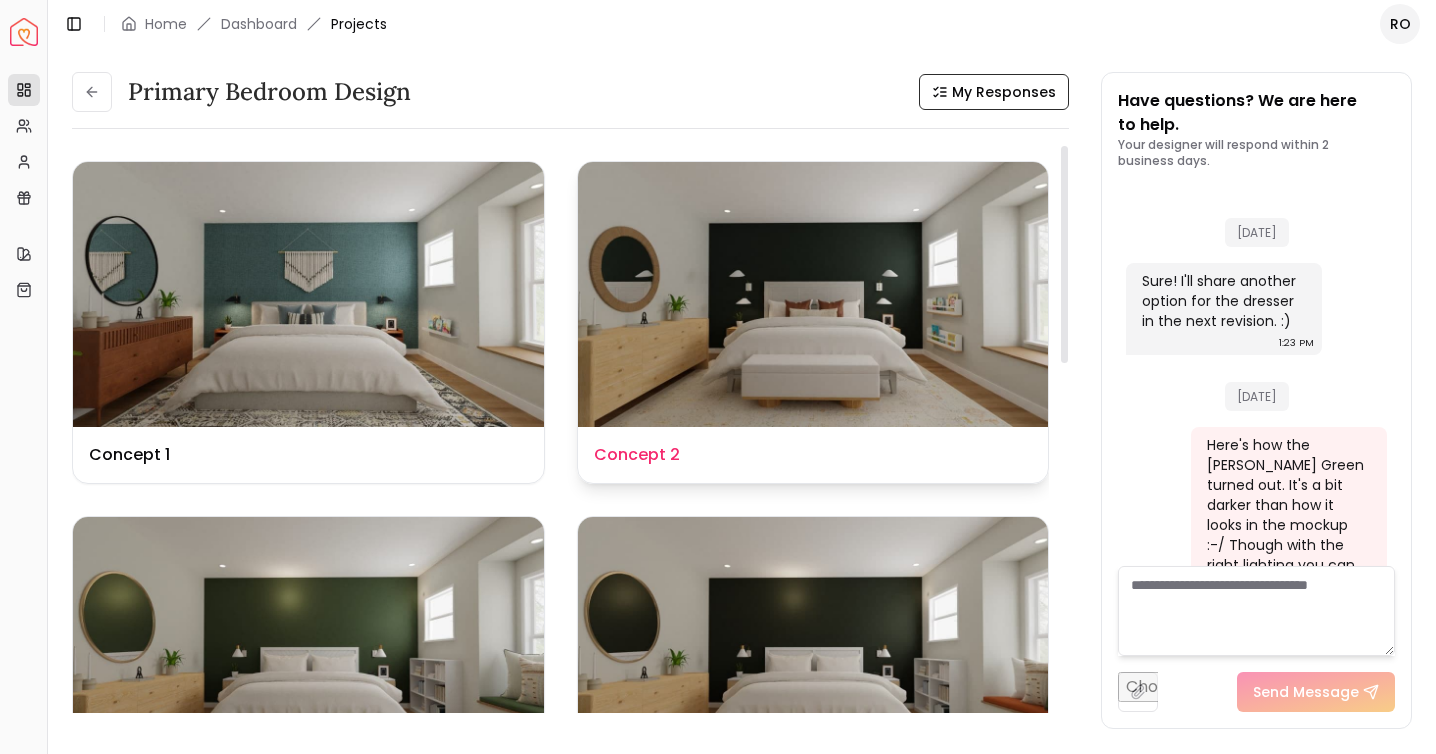 scroll, scrollTop: 7859, scrollLeft: 0, axis: vertical 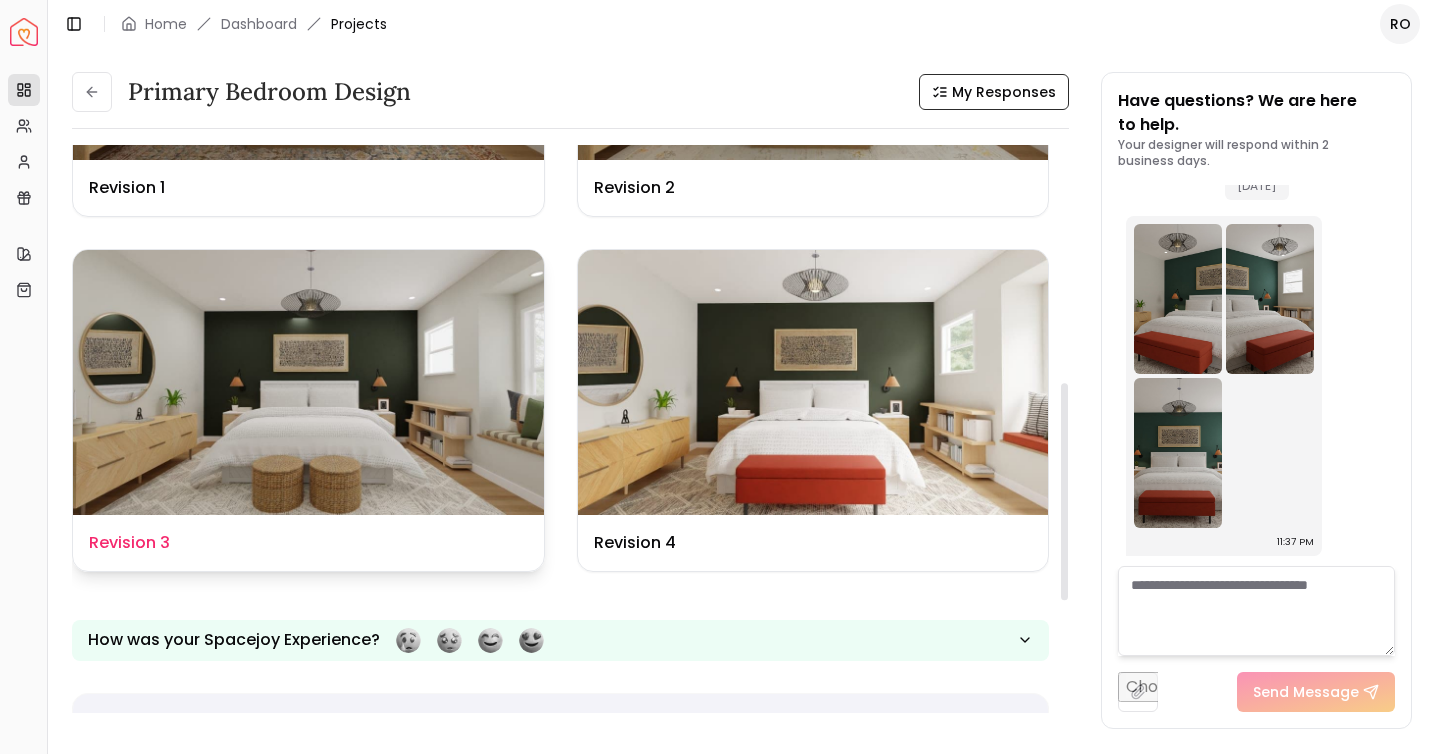 click at bounding box center [308, 382] 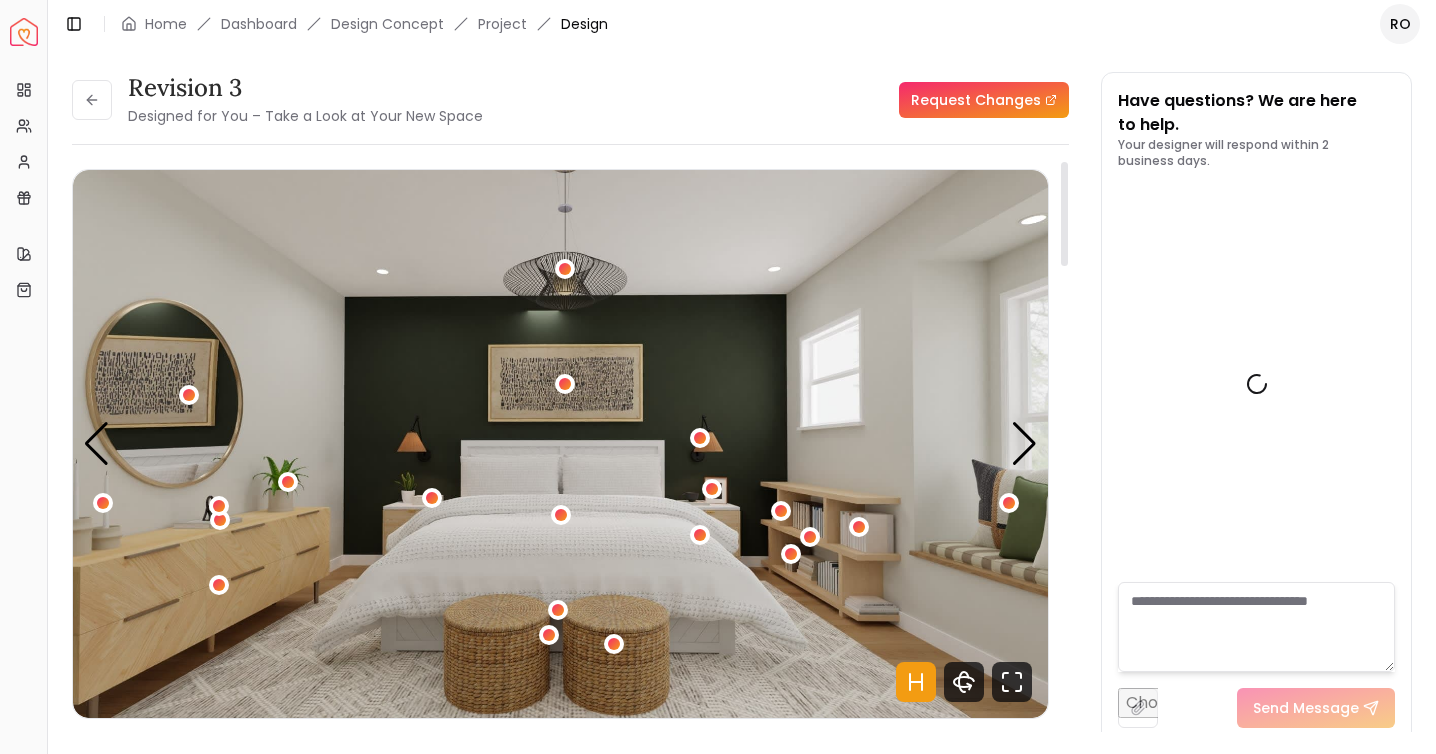 scroll, scrollTop: 7843, scrollLeft: 0, axis: vertical 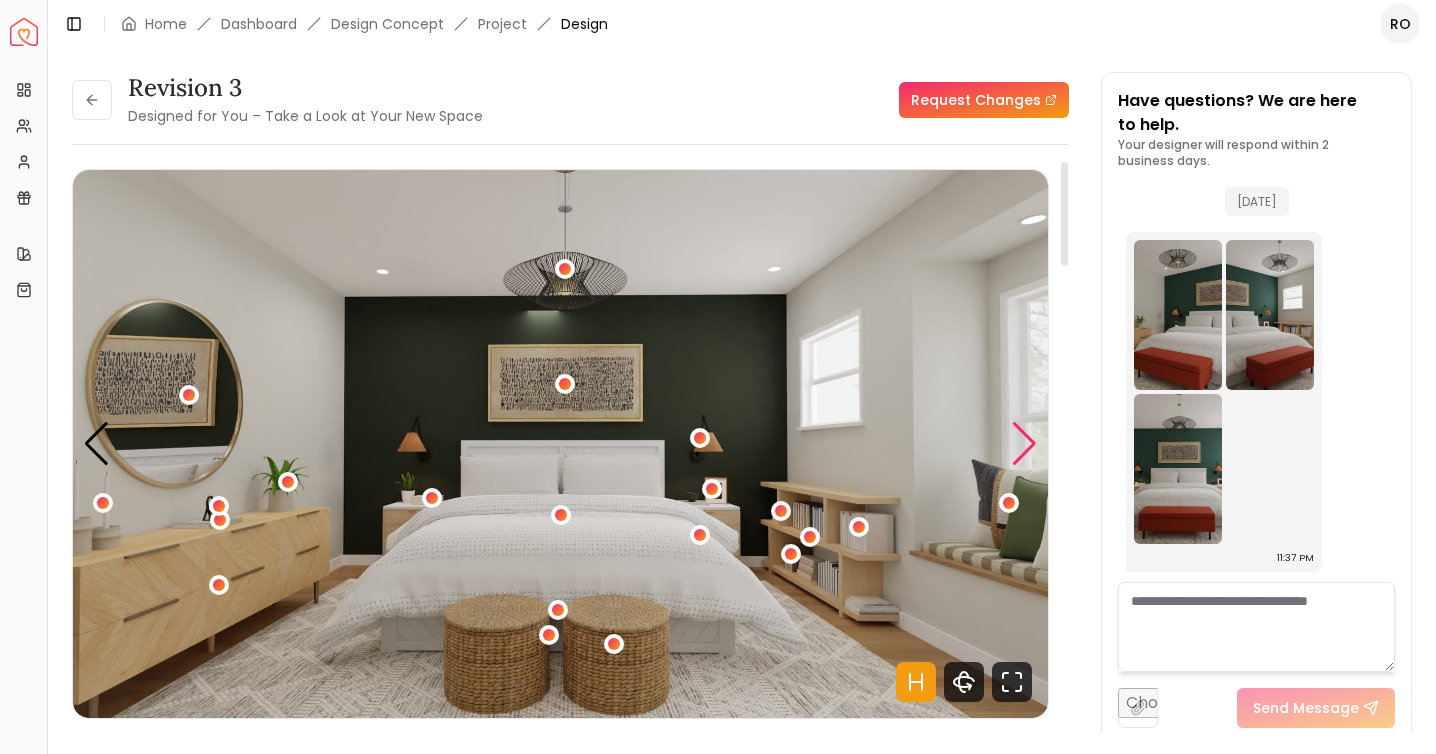 click at bounding box center [1024, 444] 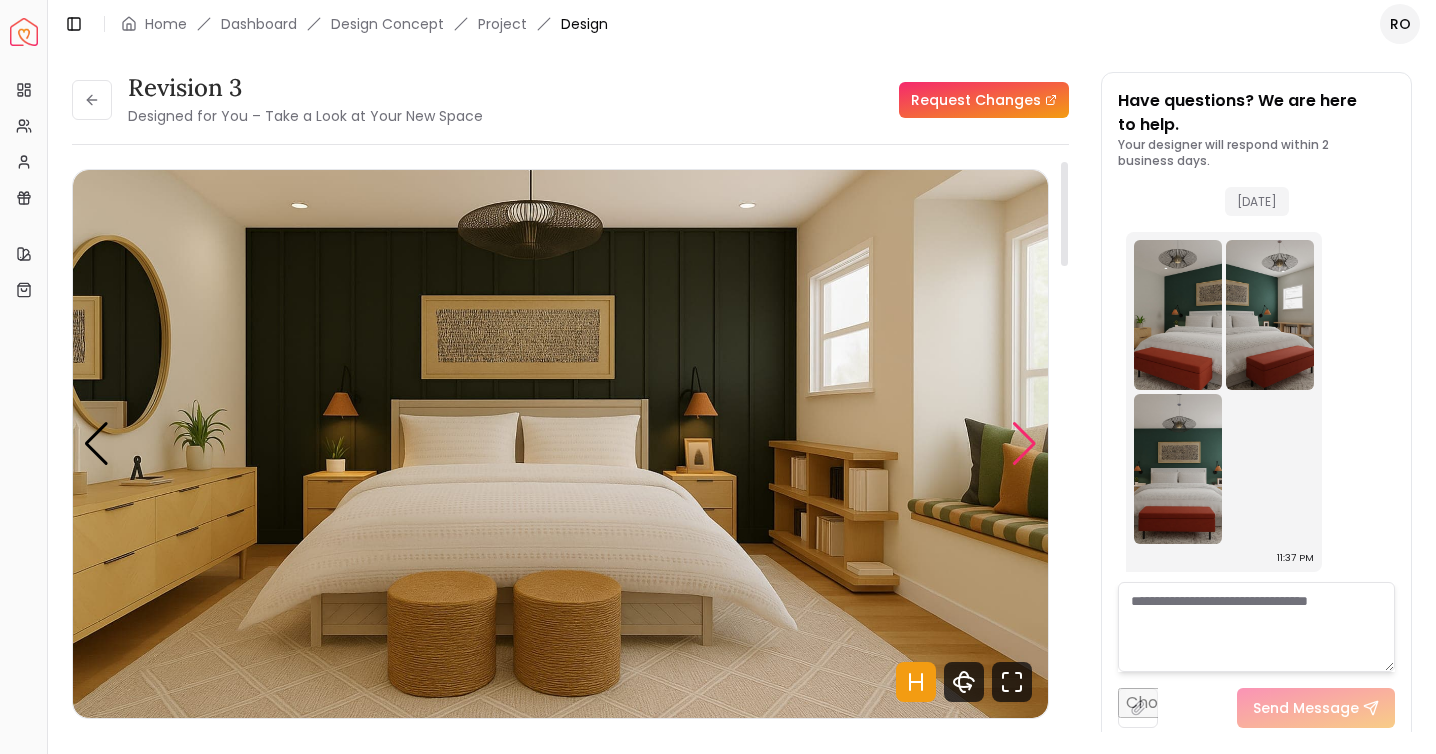 click at bounding box center [1024, 444] 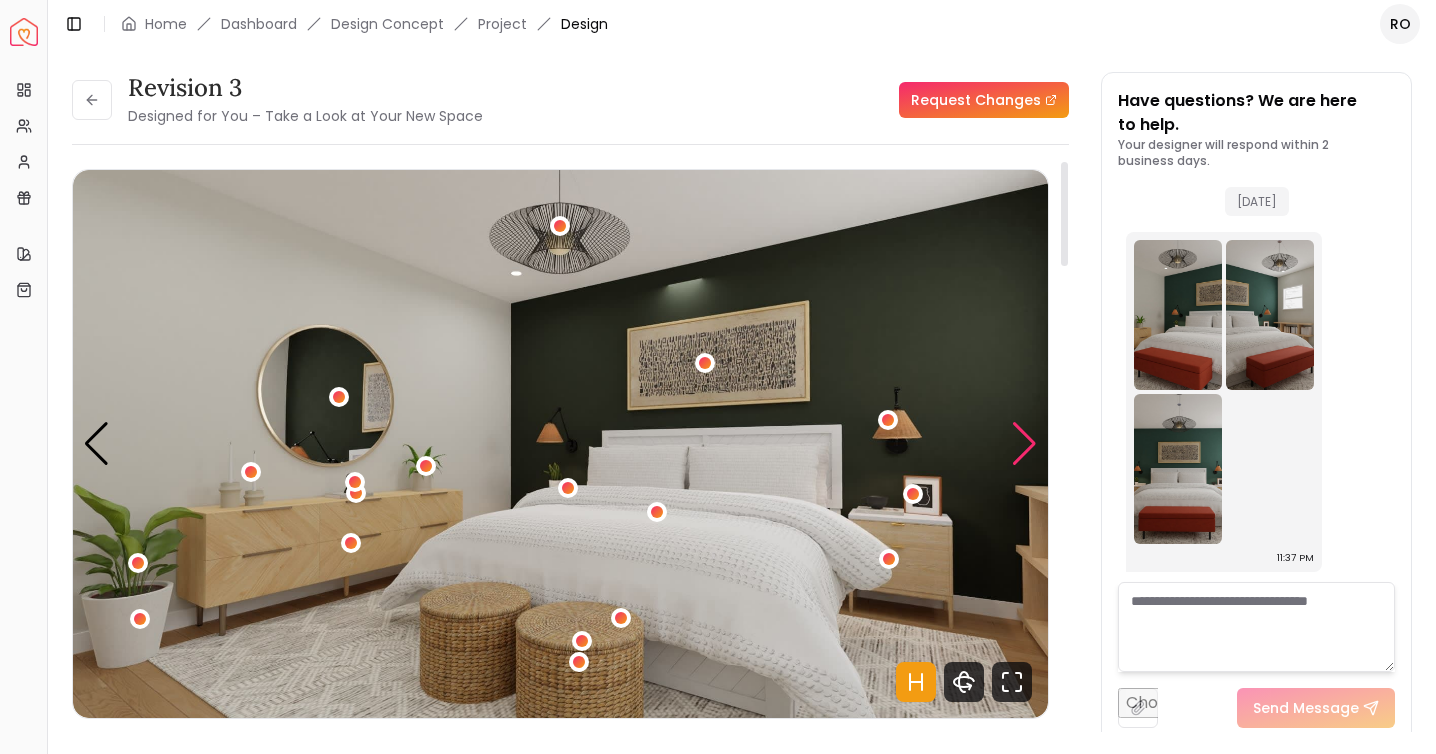 click at bounding box center [1024, 444] 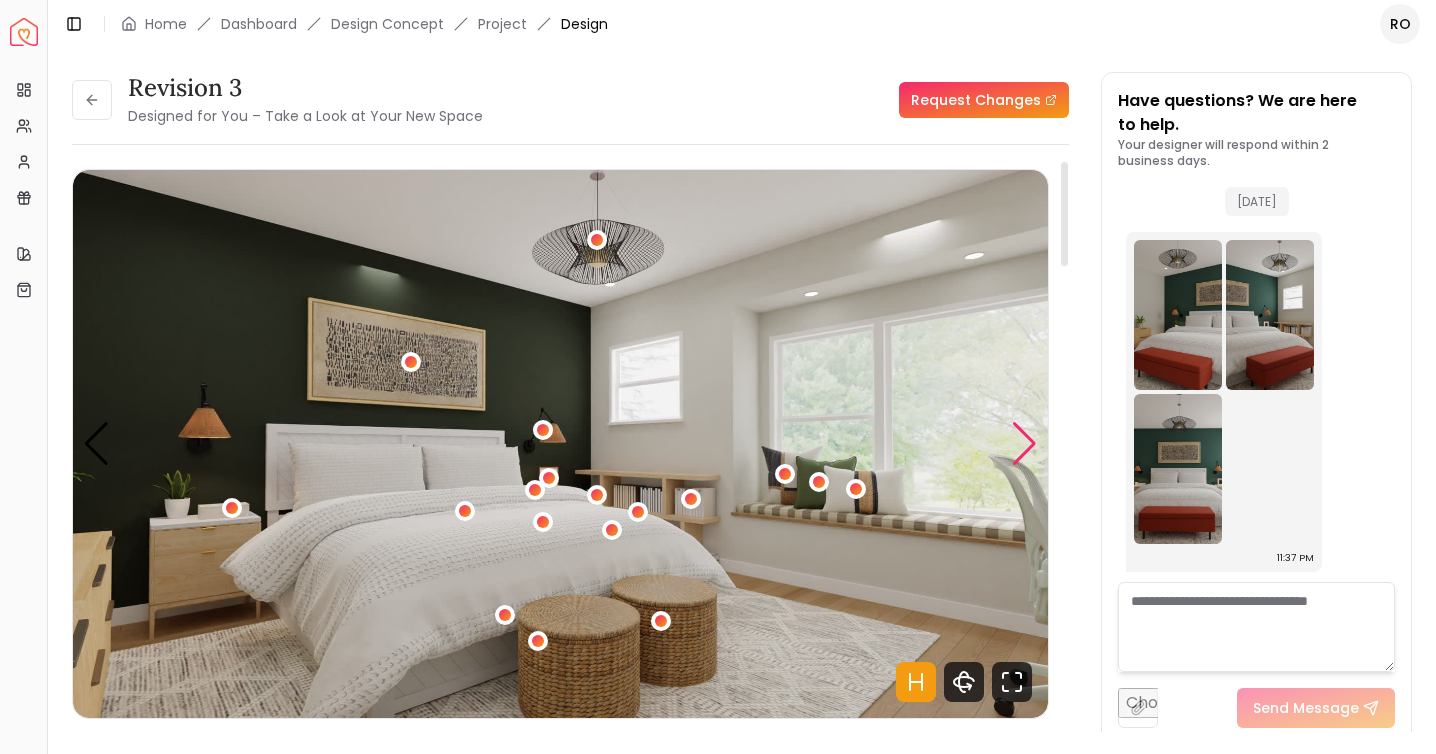 click at bounding box center (1024, 444) 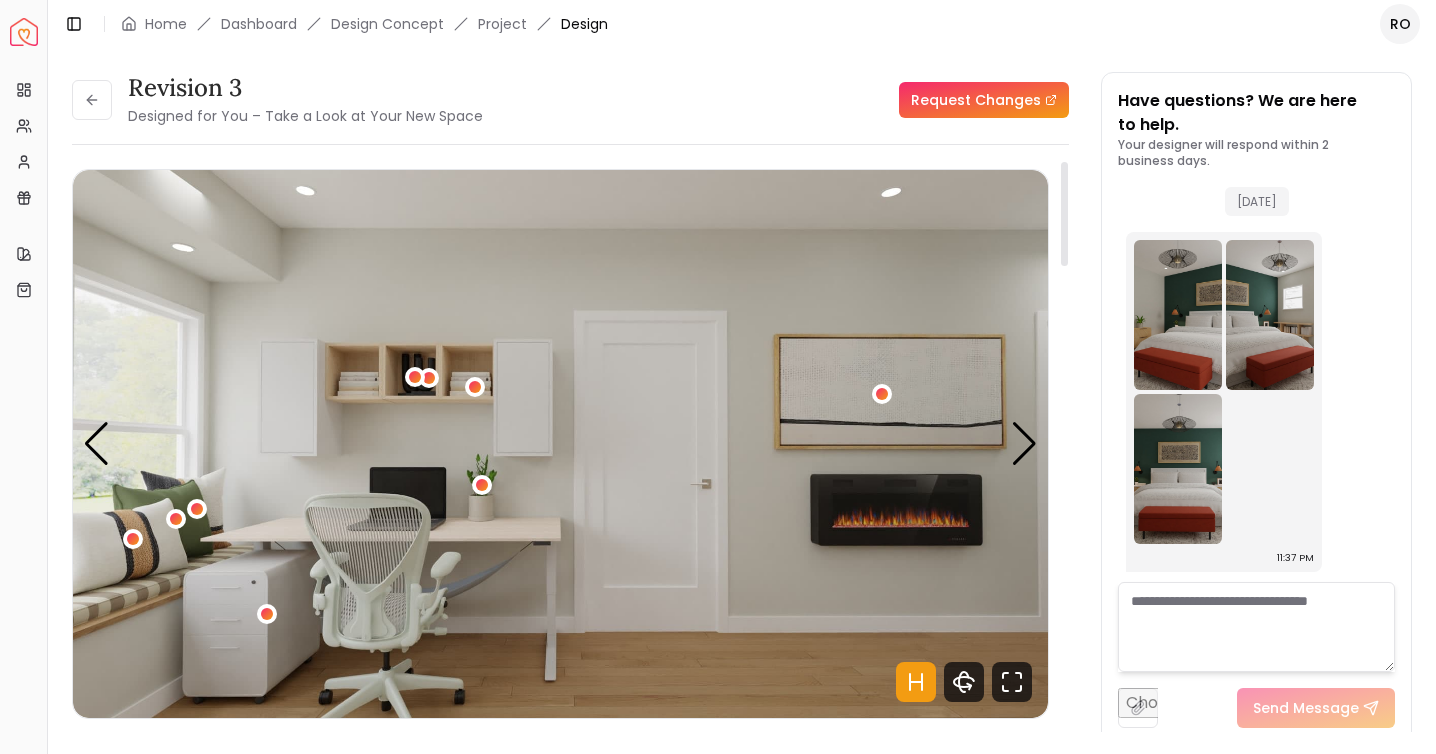 click at bounding box center (560, 444) 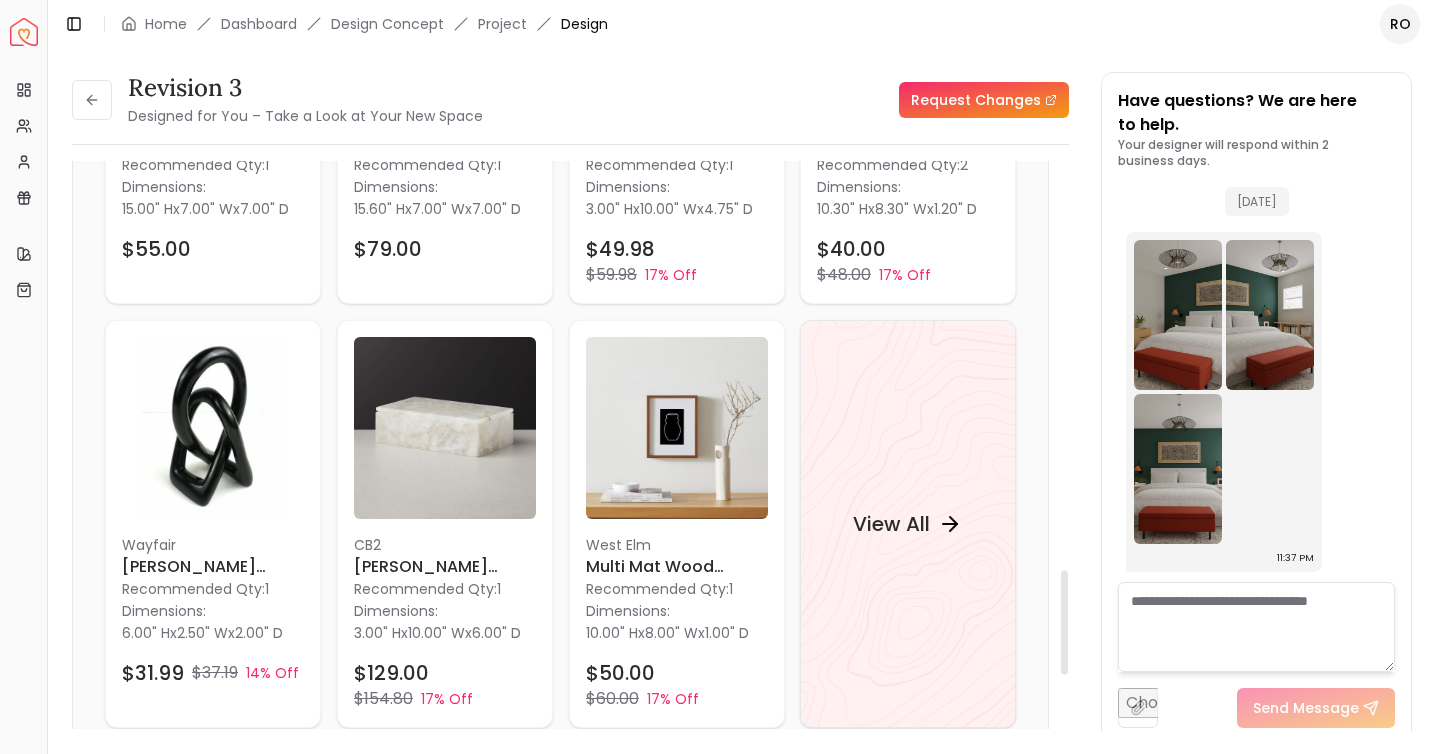 scroll, scrollTop: 2069, scrollLeft: 0, axis: vertical 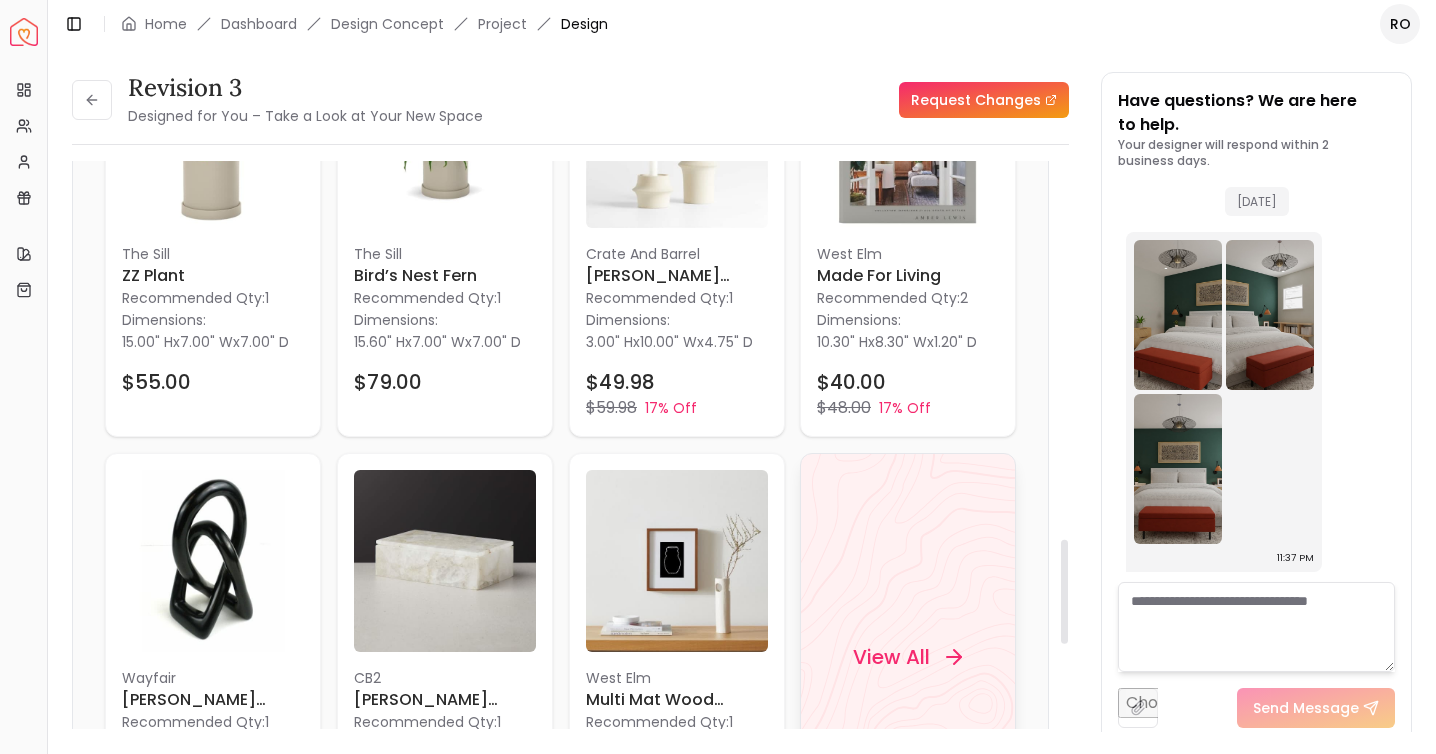 click on "View All" at bounding box center [908, 657] 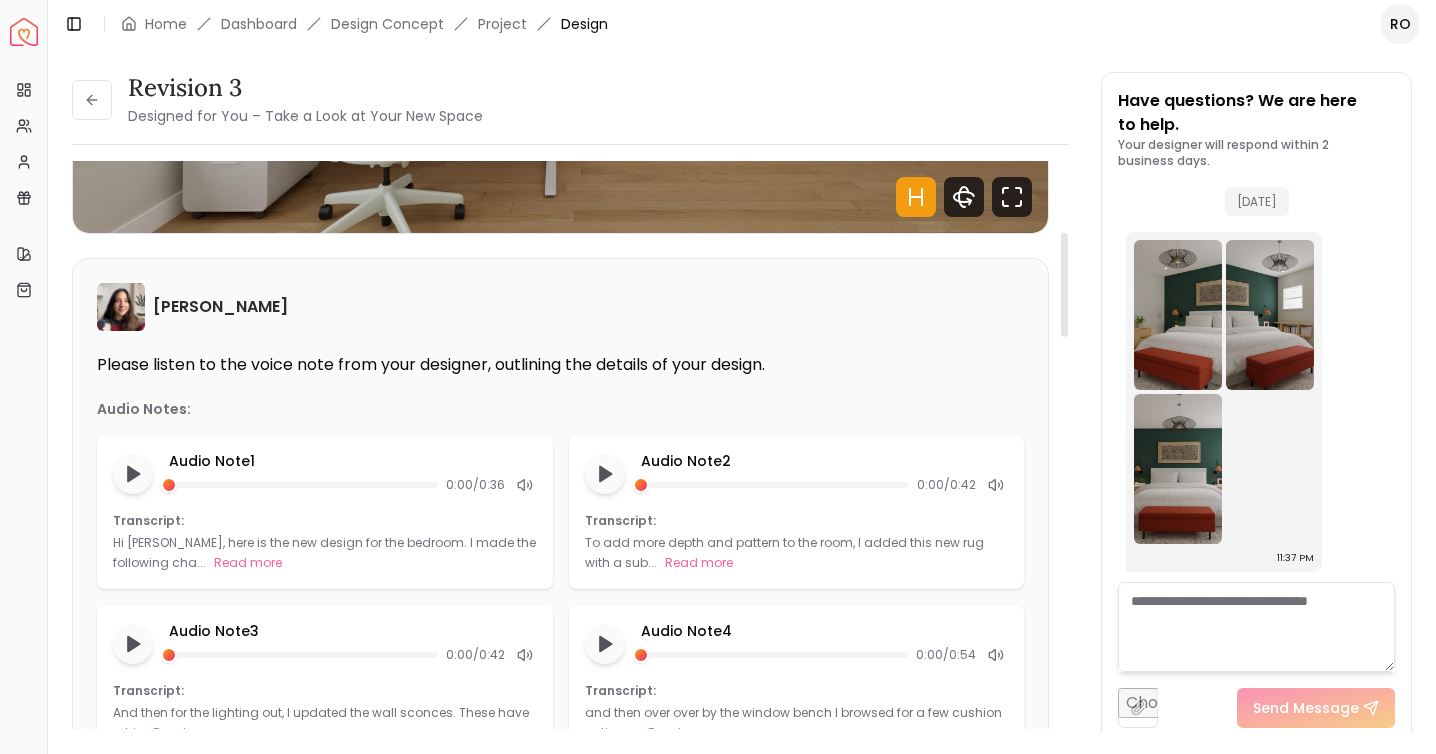 scroll, scrollTop: 344, scrollLeft: 0, axis: vertical 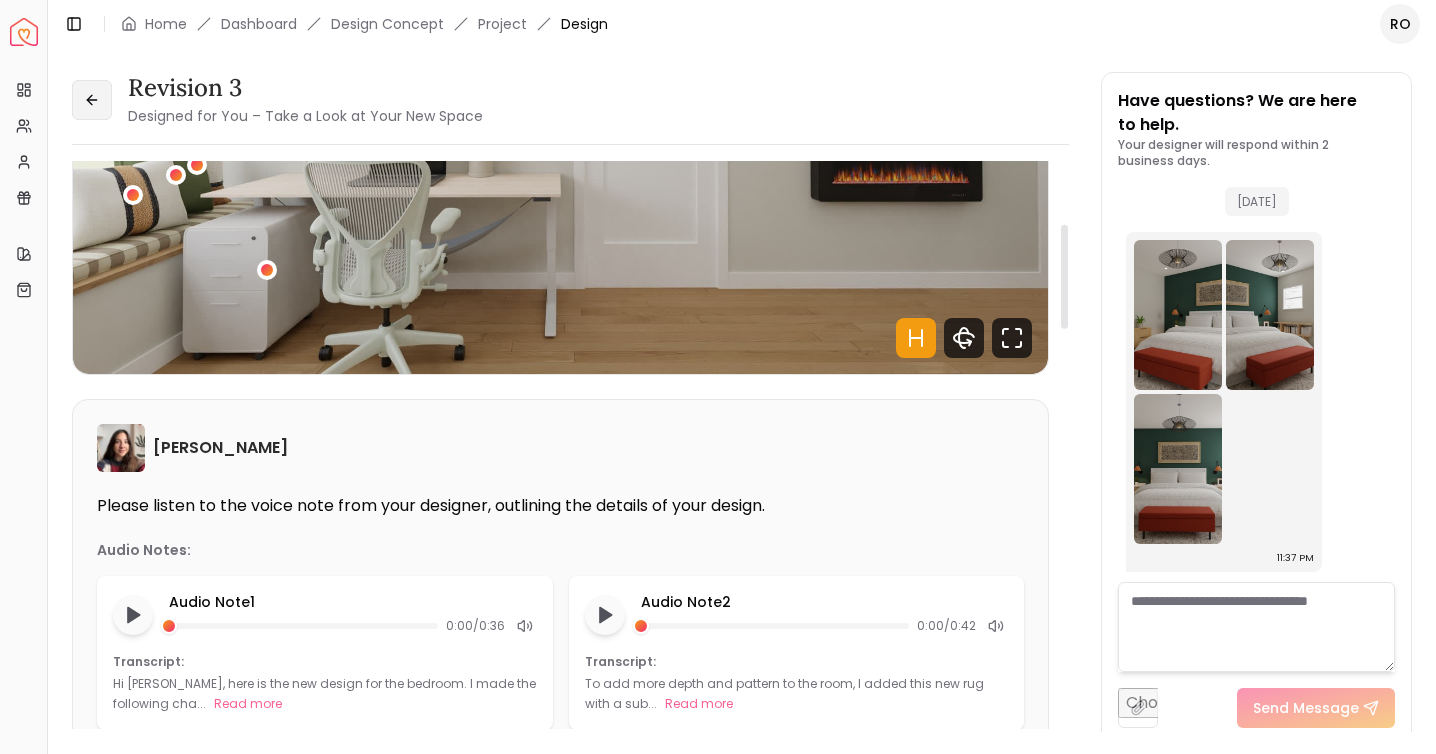 click at bounding box center [92, 100] 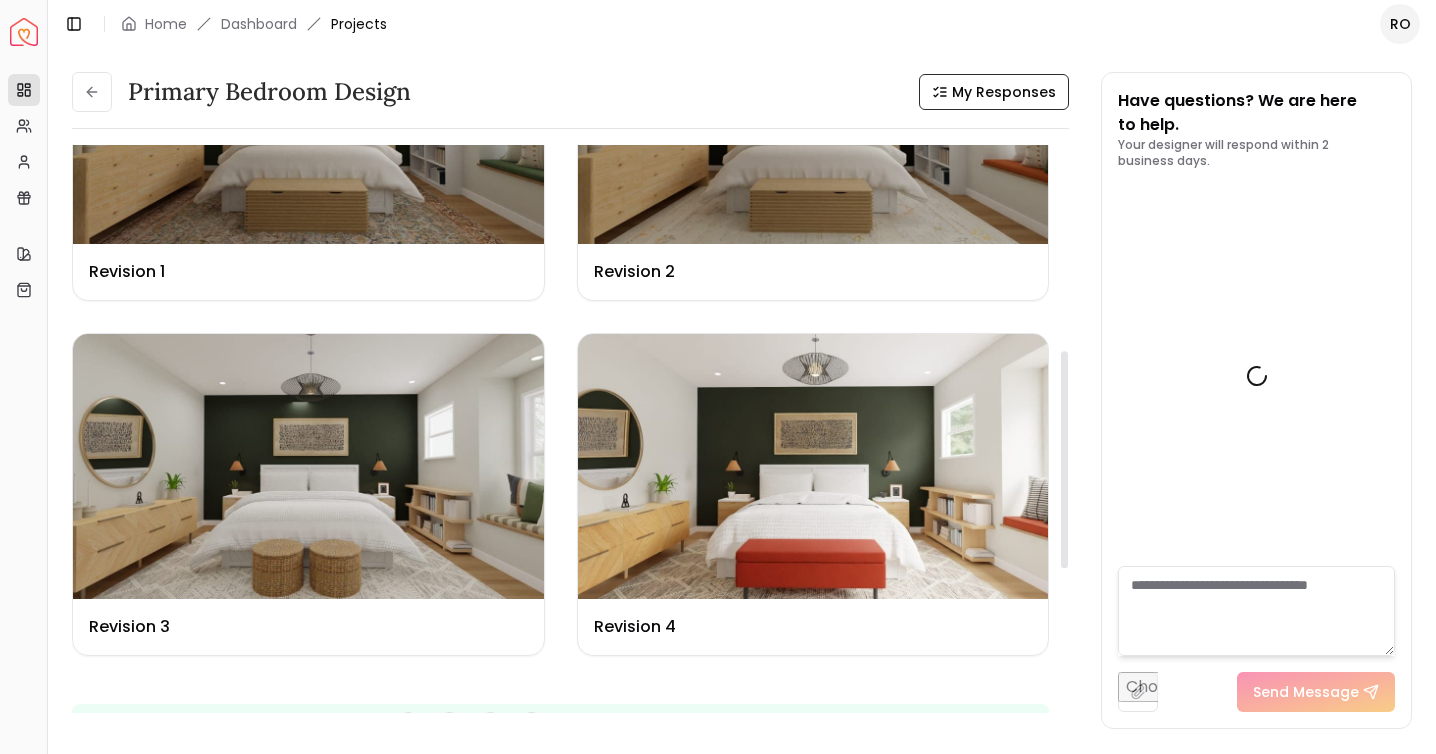 scroll, scrollTop: 601, scrollLeft: 0, axis: vertical 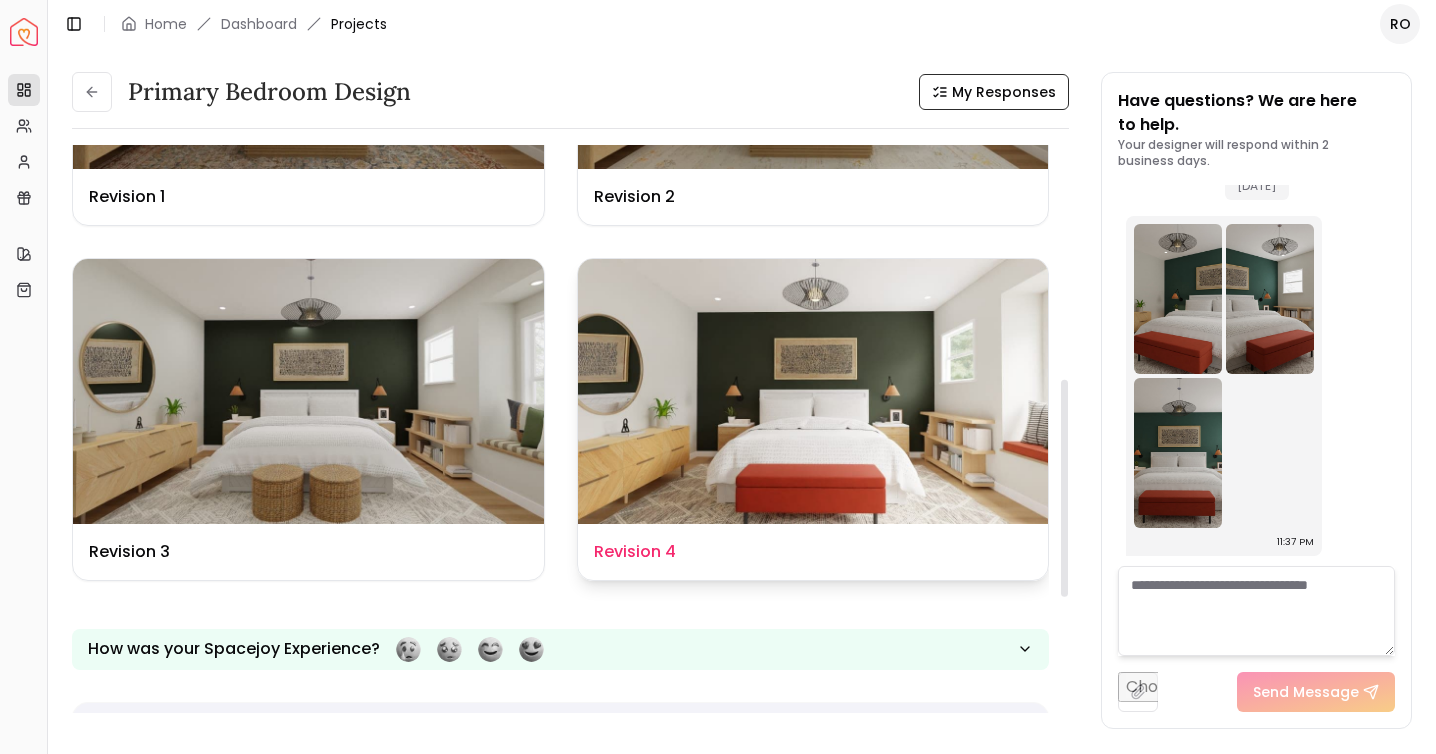 click at bounding box center [813, 391] 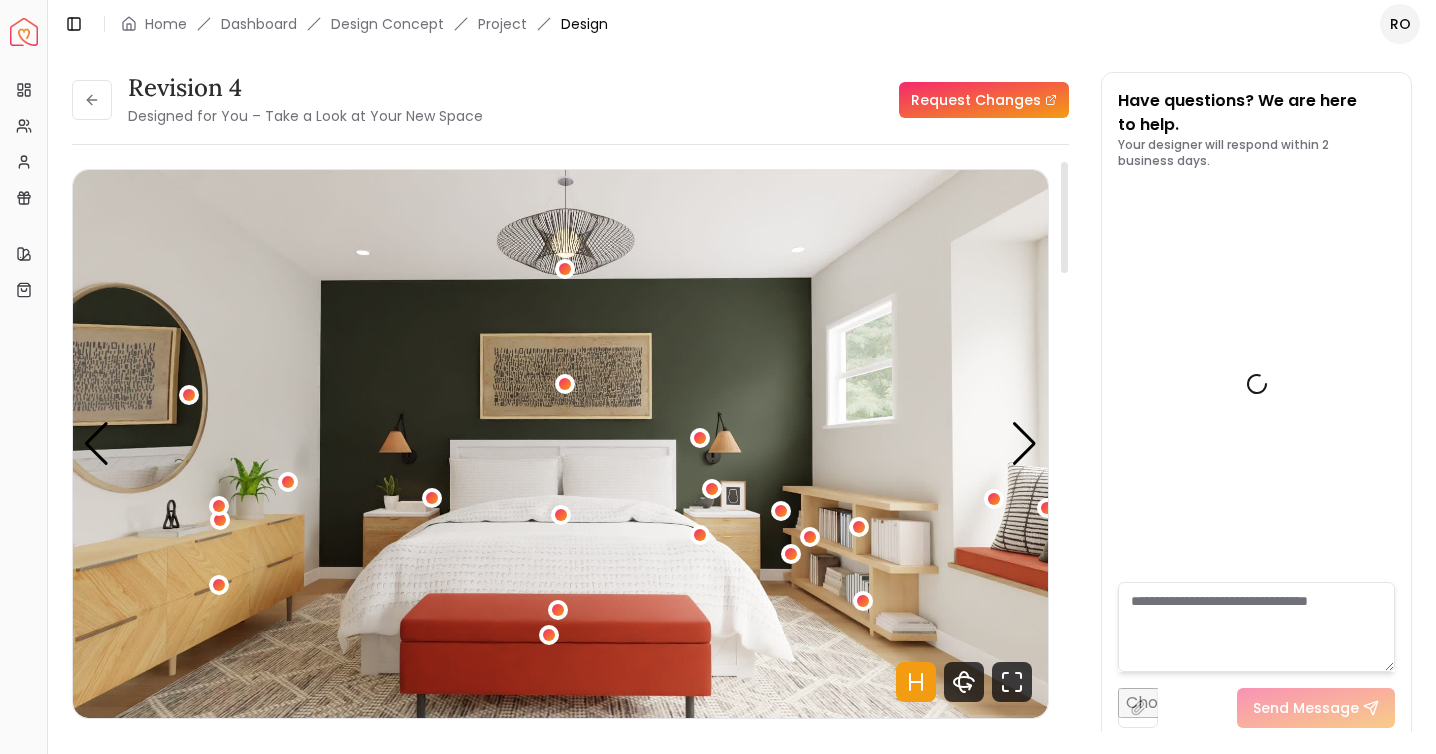 scroll, scrollTop: 7843, scrollLeft: 0, axis: vertical 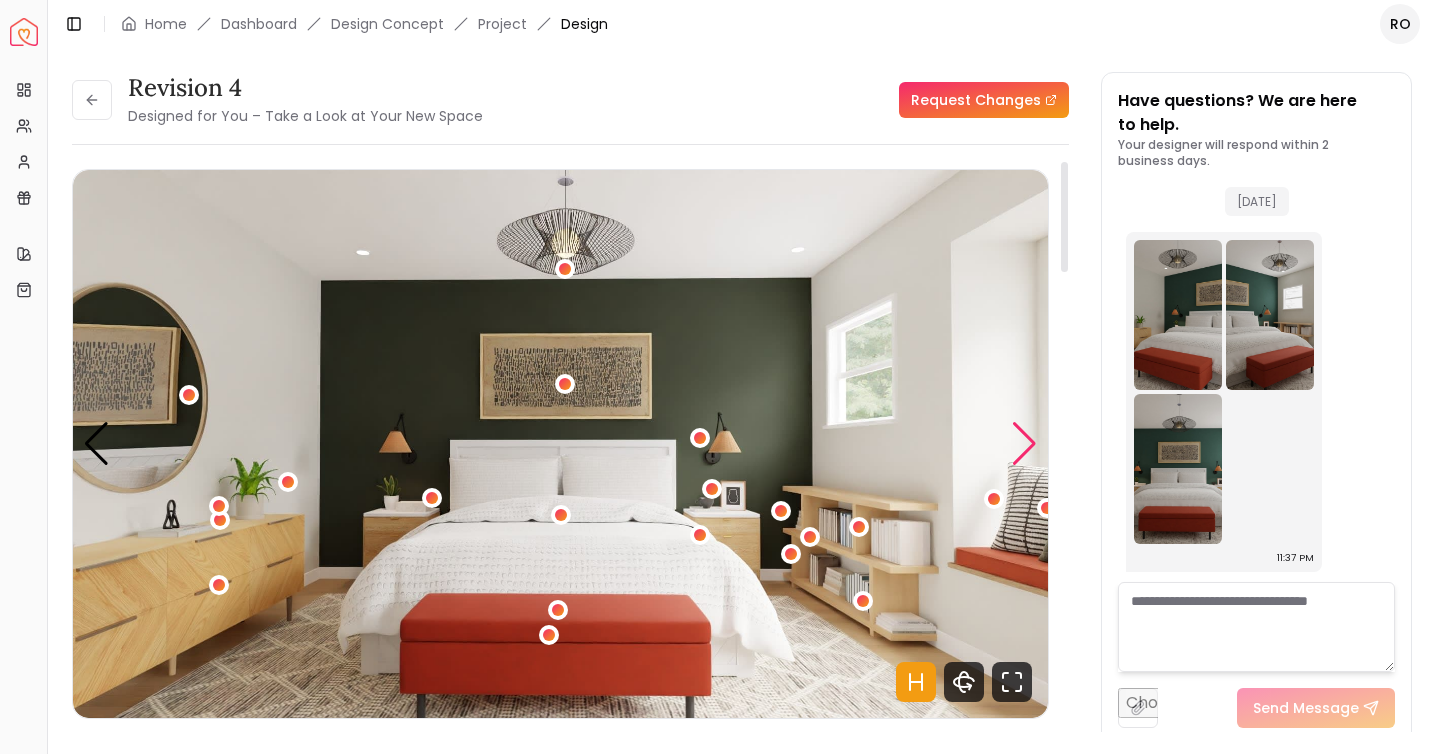 click at bounding box center (1024, 444) 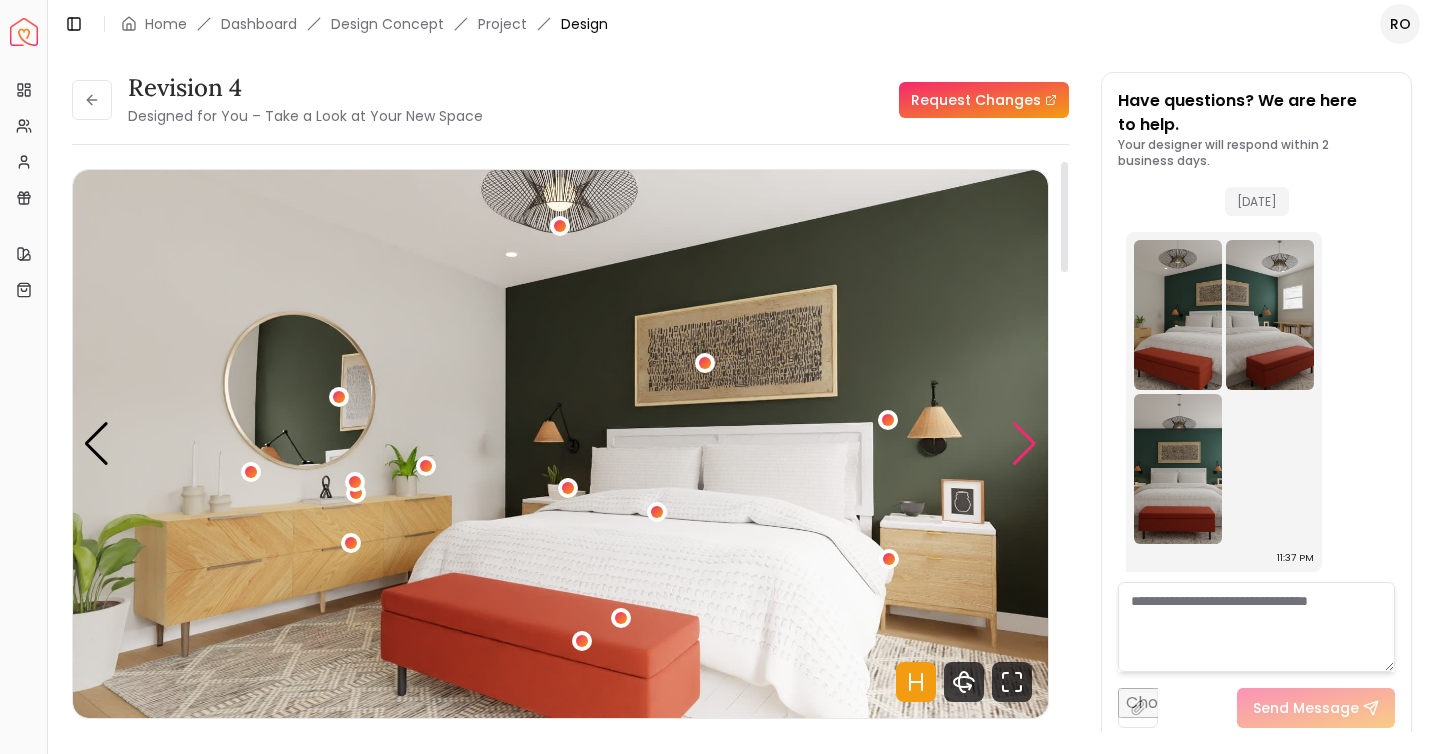 click at bounding box center (1024, 444) 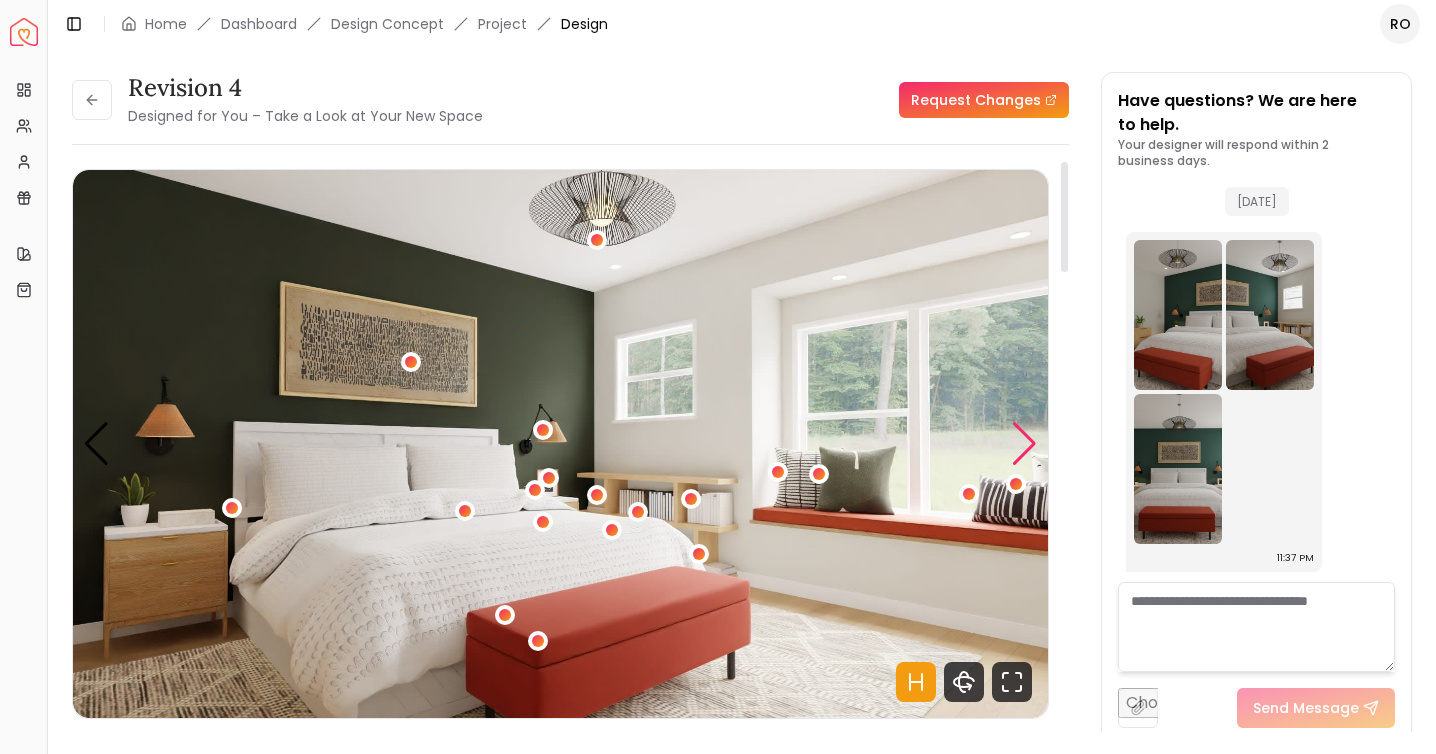click at bounding box center (1024, 444) 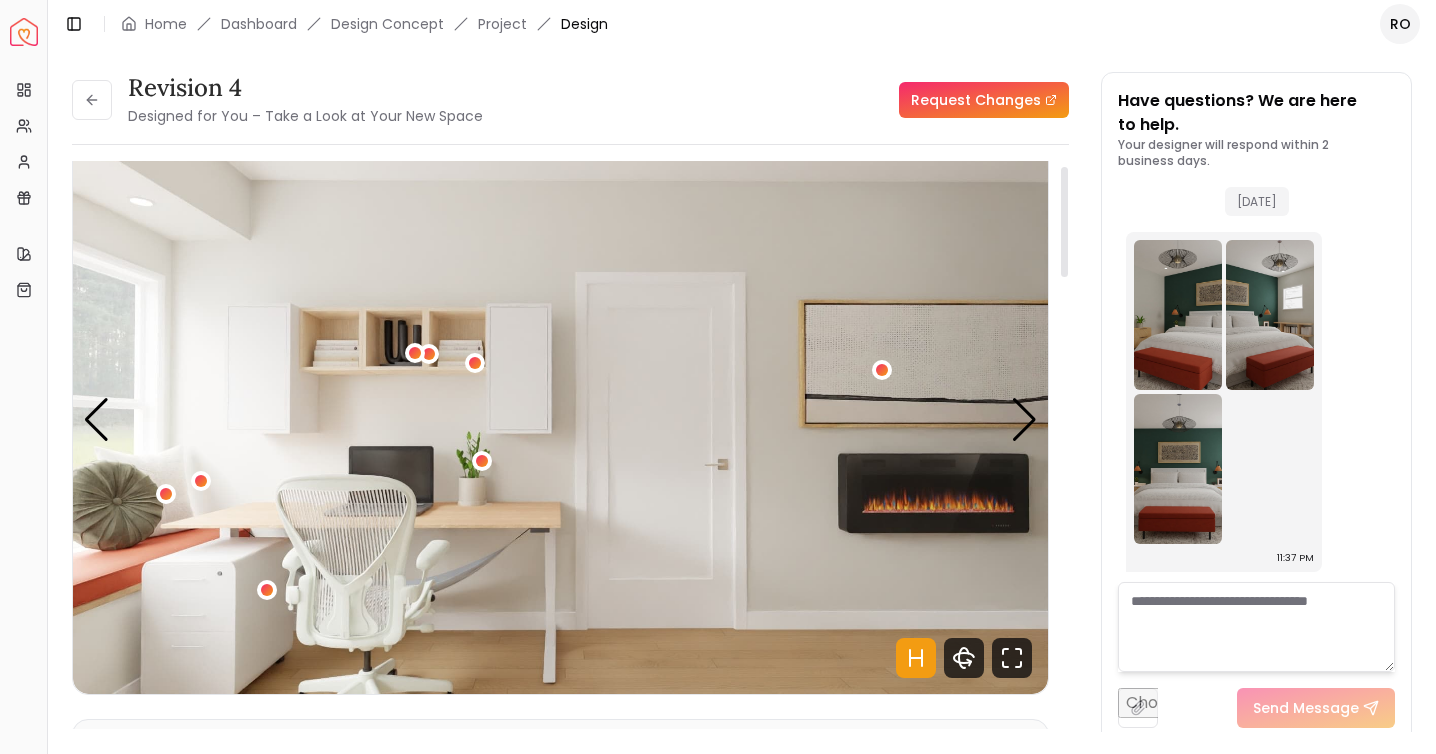scroll, scrollTop: 26, scrollLeft: 0, axis: vertical 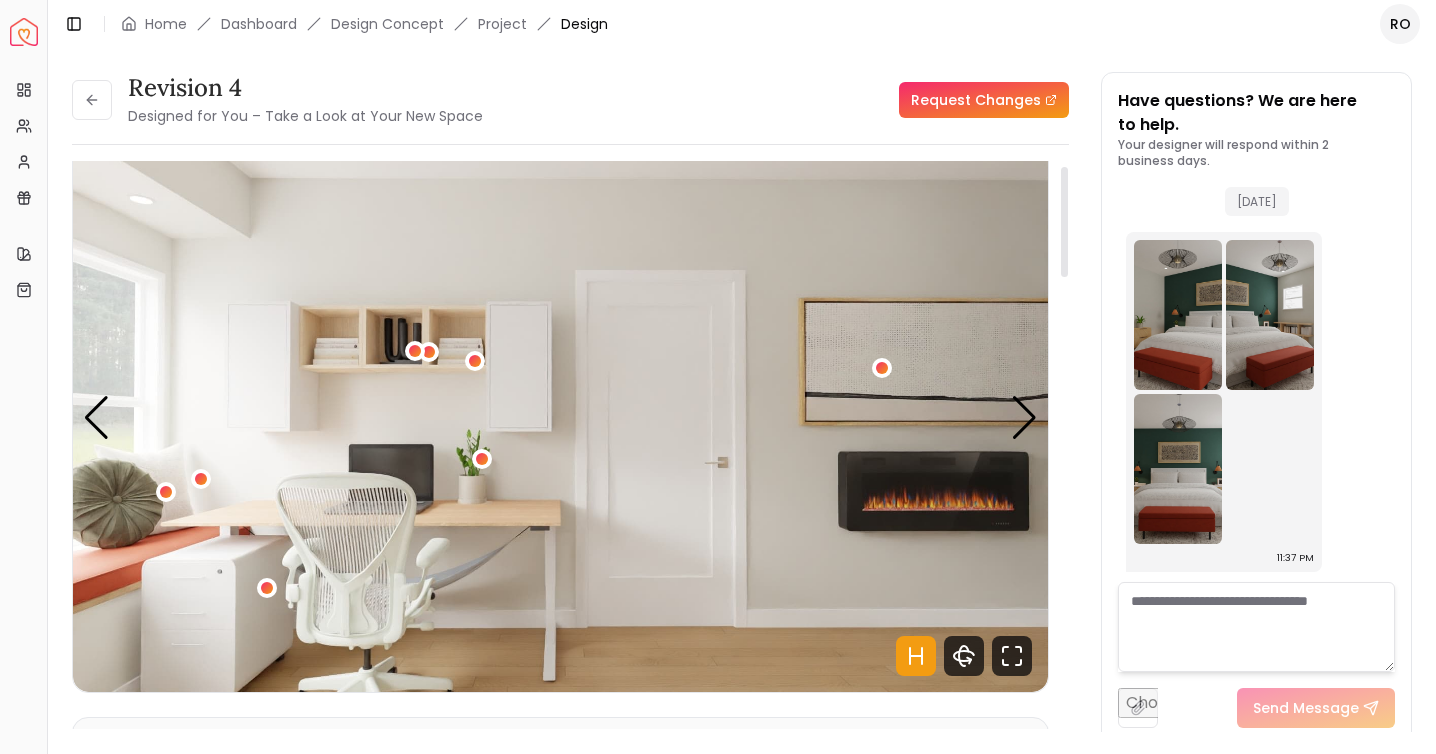 click at bounding box center [560, 418] 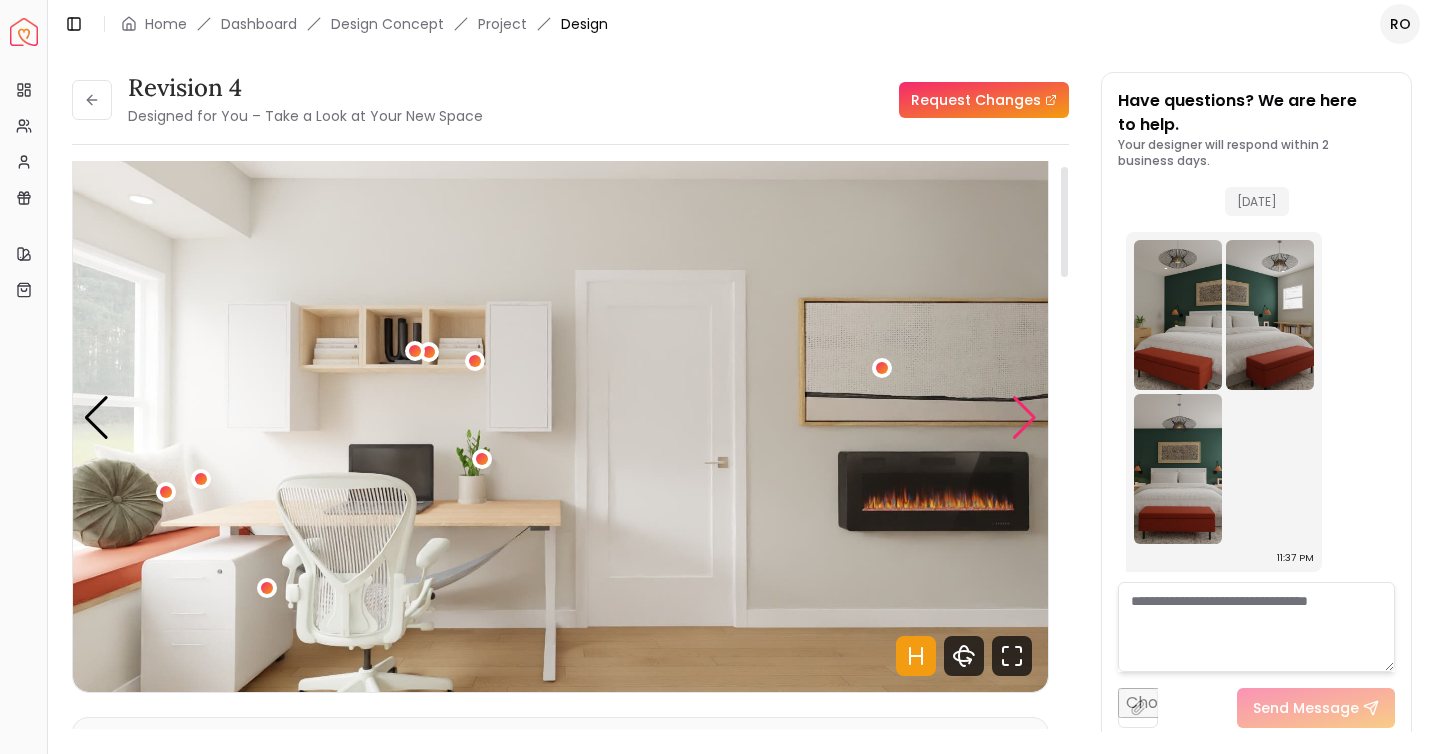 click at bounding box center (1024, 418) 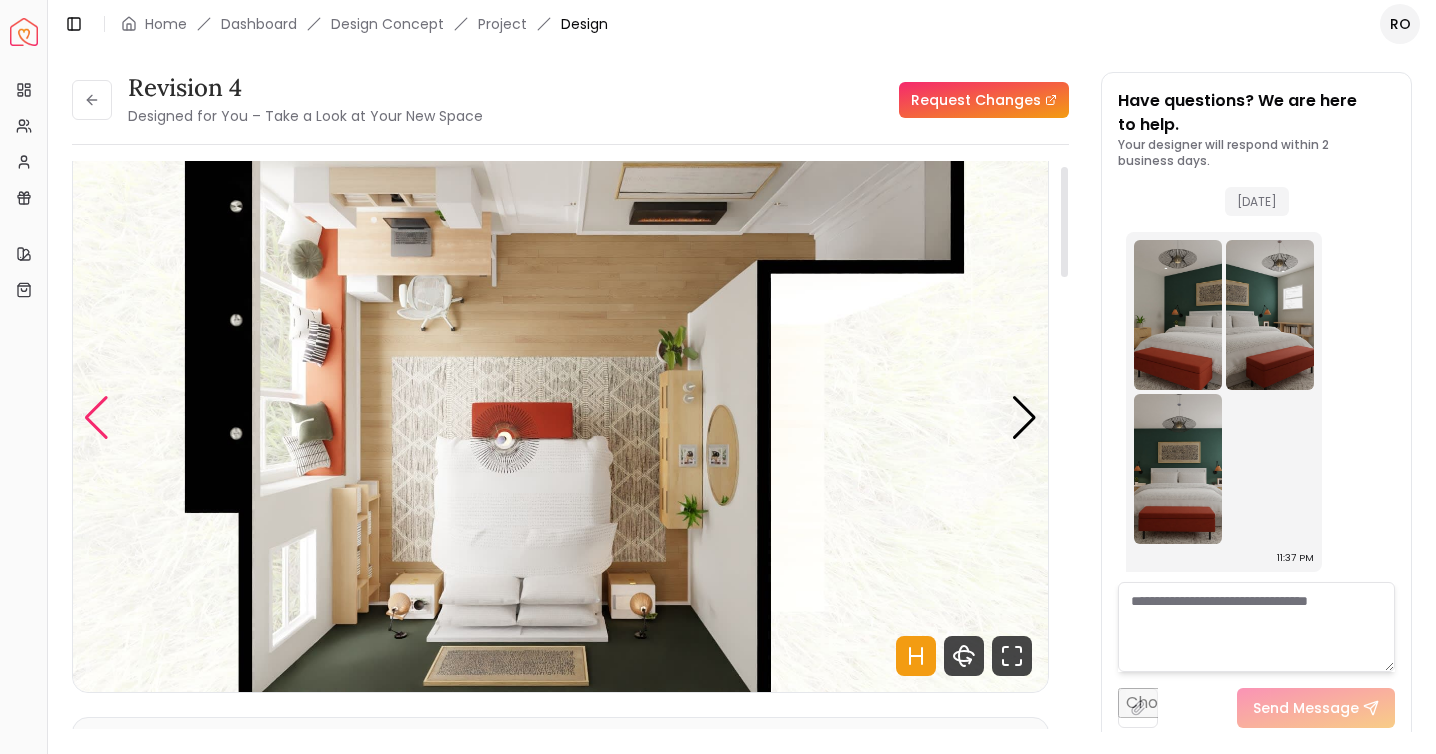 click at bounding box center (96, 418) 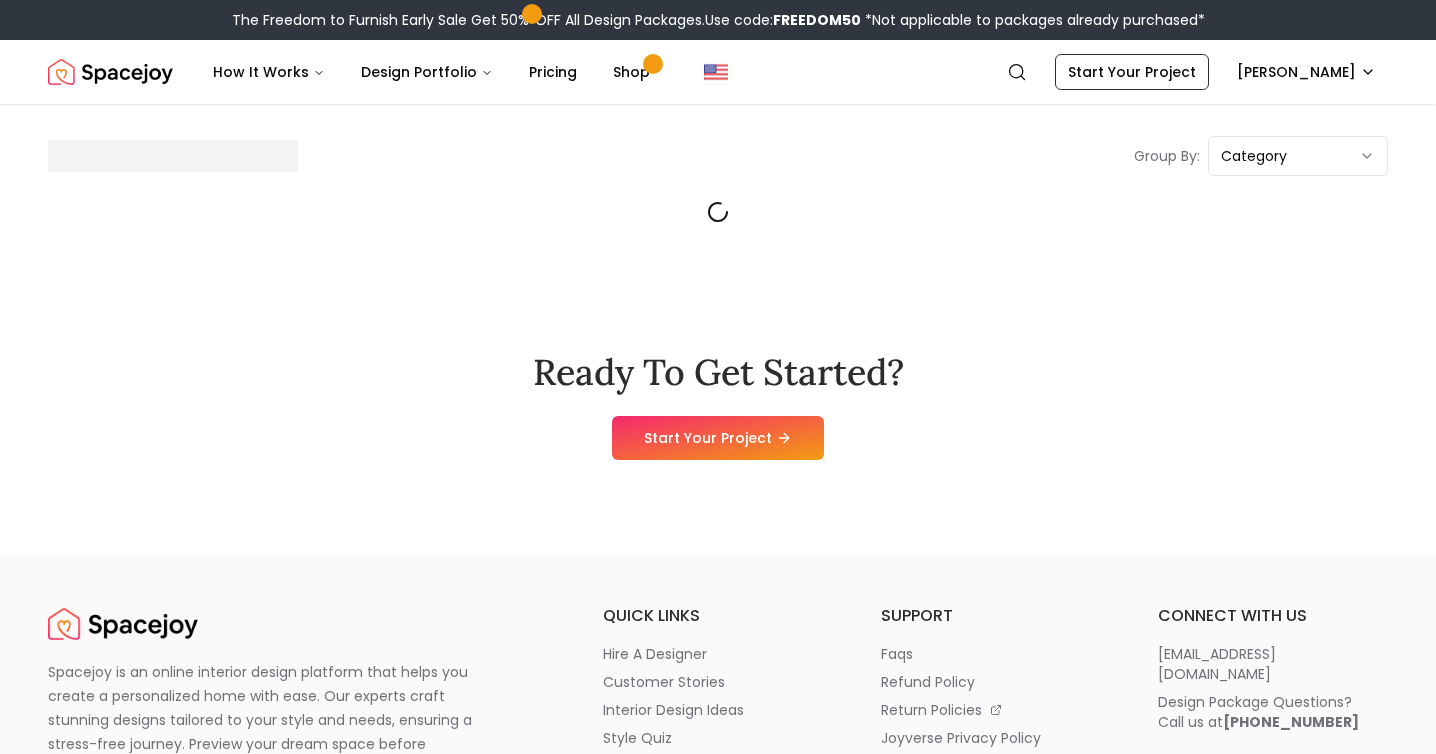 scroll, scrollTop: 0, scrollLeft: 0, axis: both 